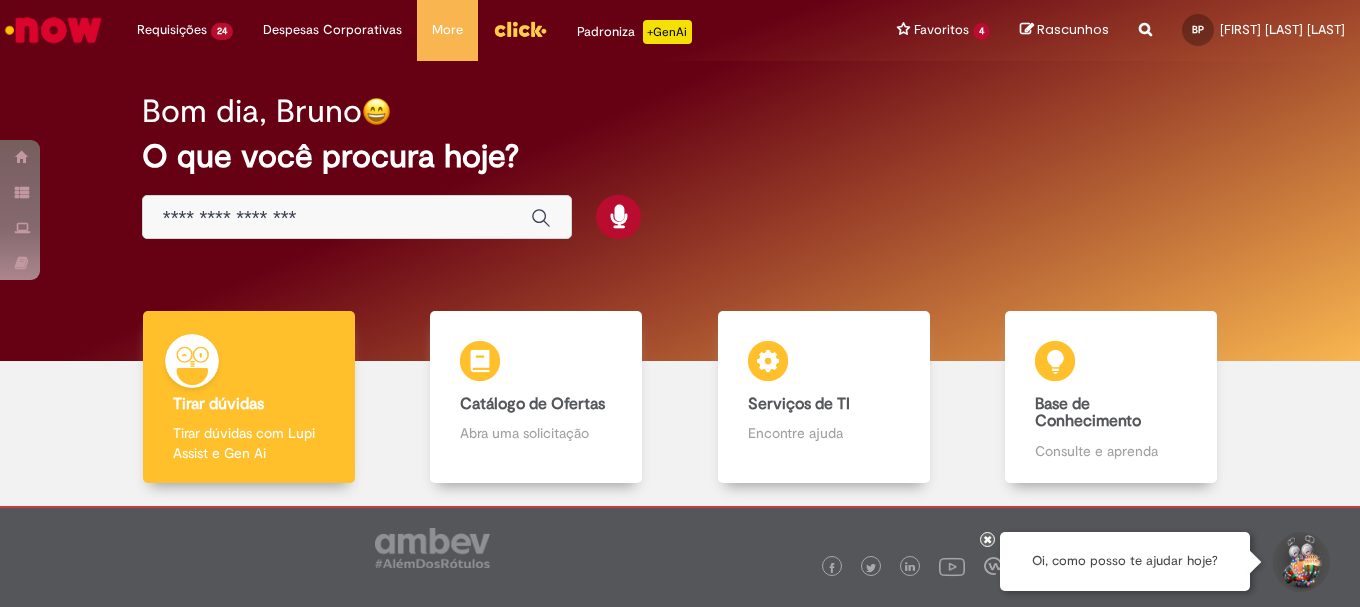 scroll, scrollTop: 0, scrollLeft: 0, axis: both 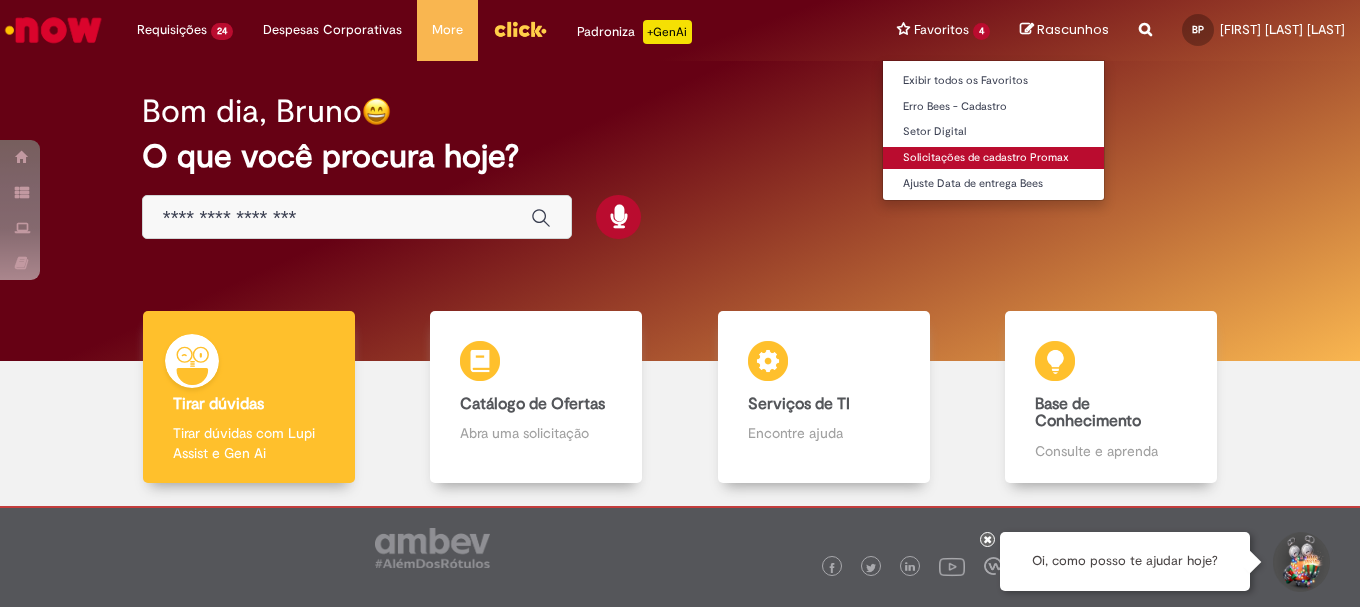 click on "Solicitações de cadastro Promax" at bounding box center [993, 158] 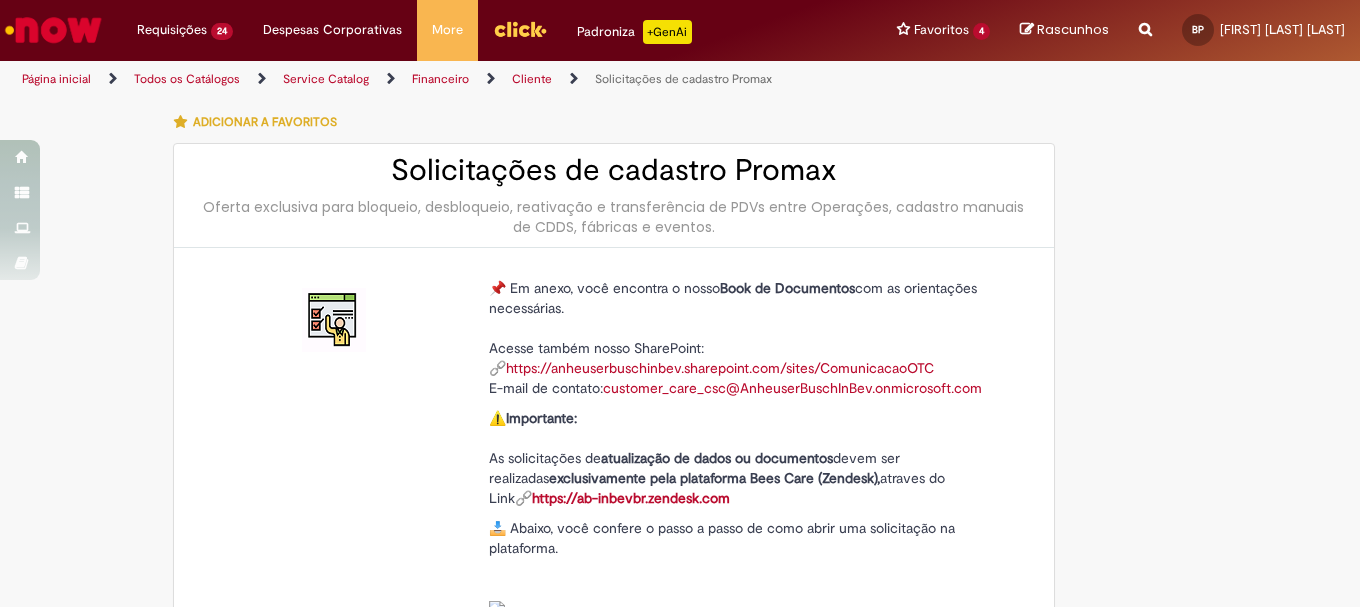 type on "********" 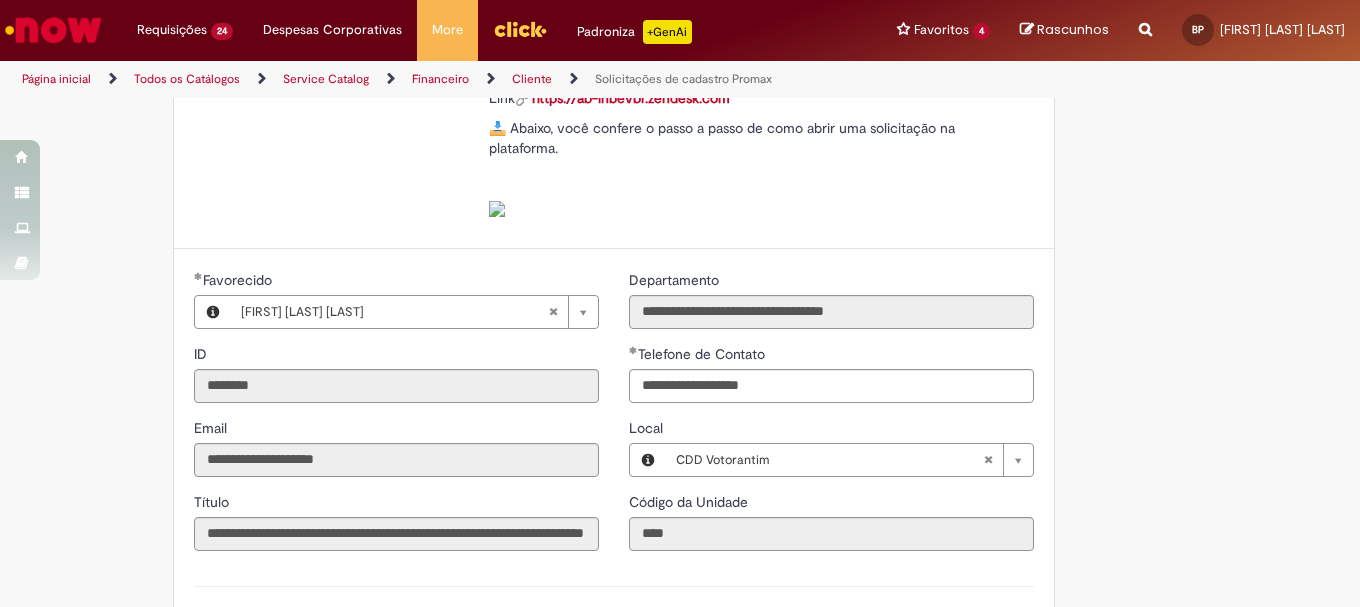 scroll, scrollTop: 700, scrollLeft: 0, axis: vertical 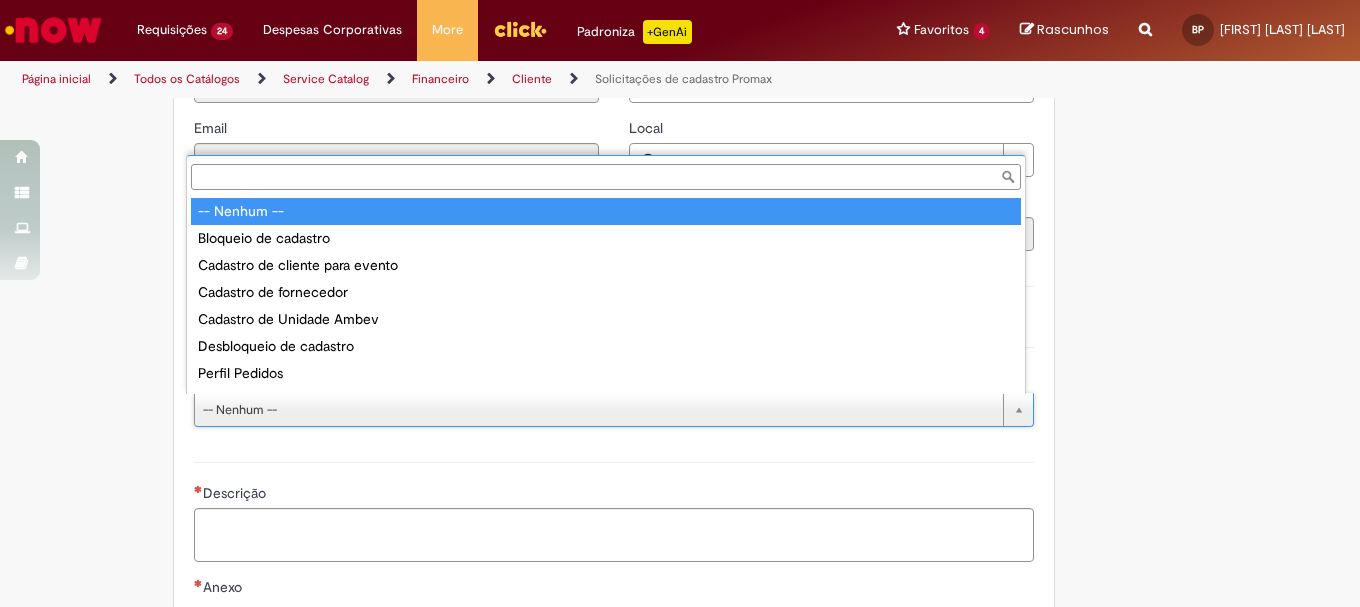 type on "**********" 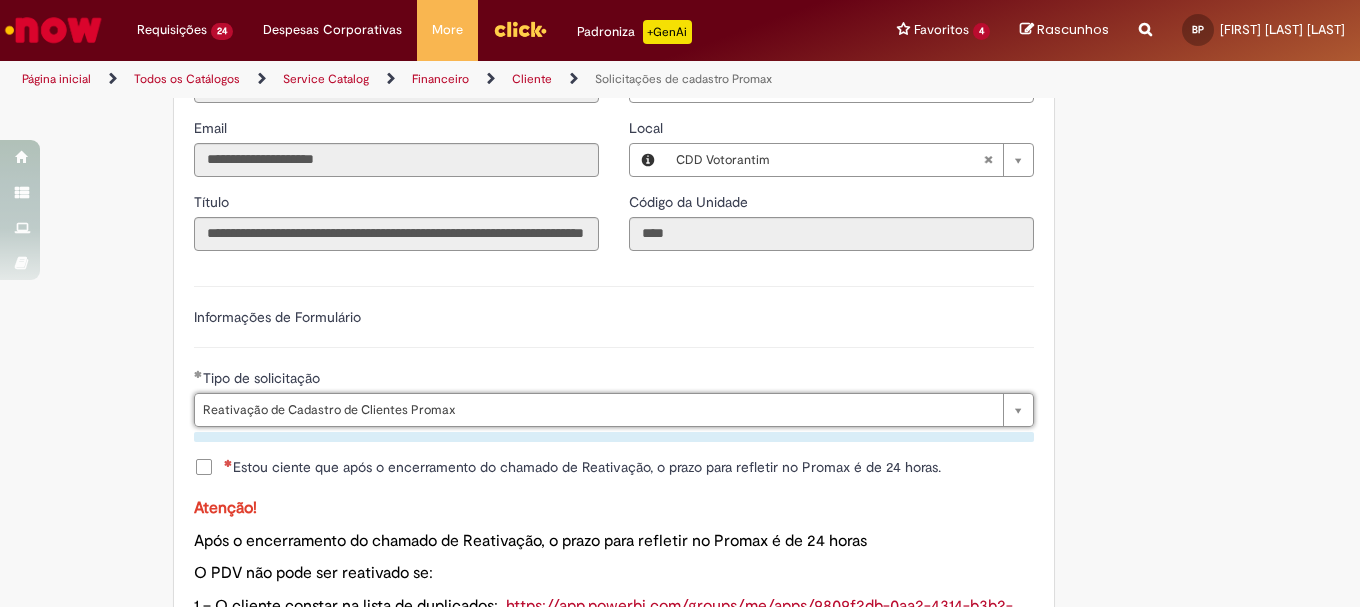 type on "**********" 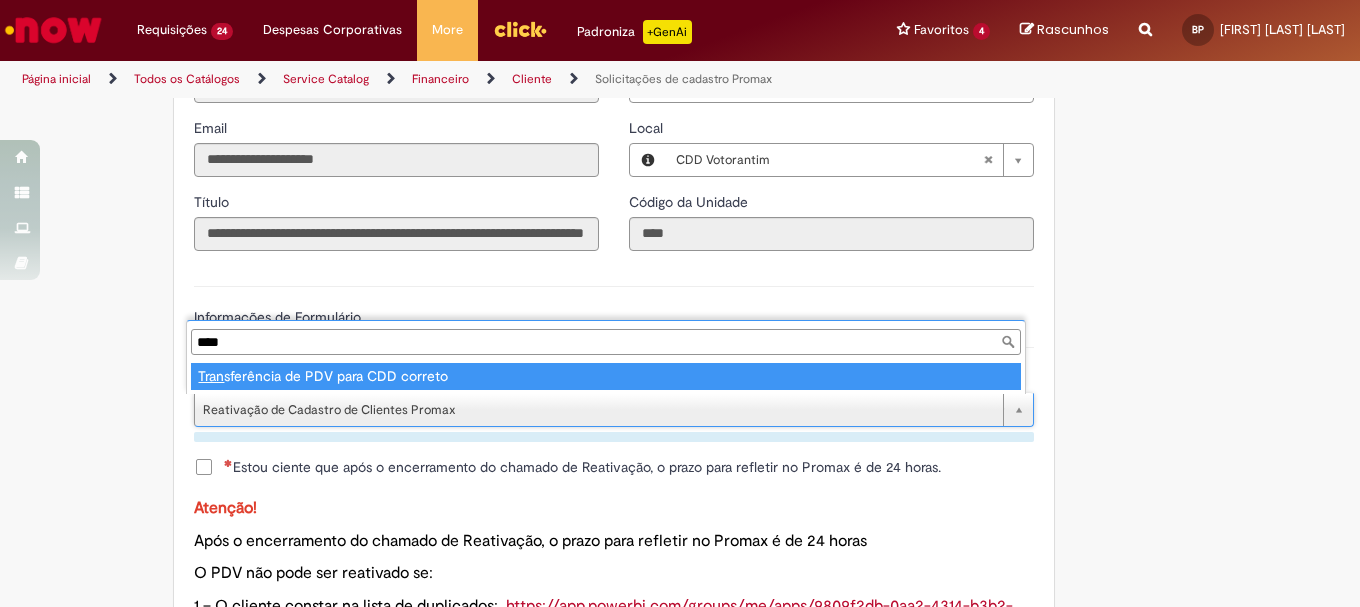 type on "****" 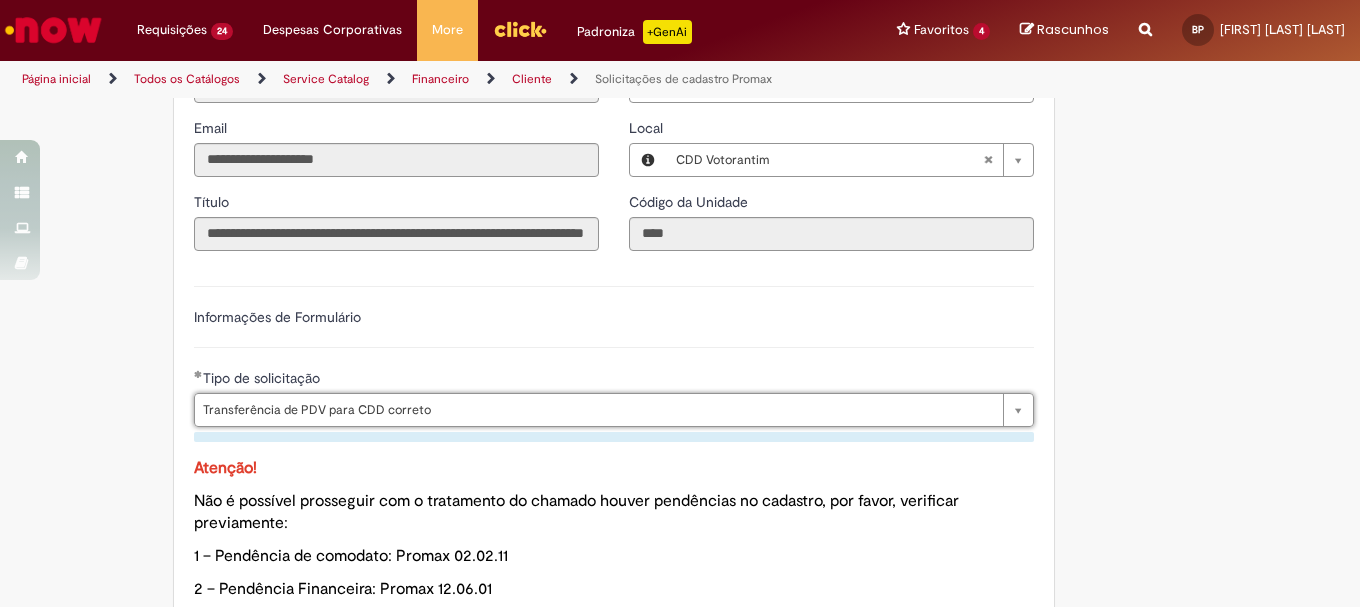 scroll, scrollTop: 0, scrollLeft: 248, axis: horizontal 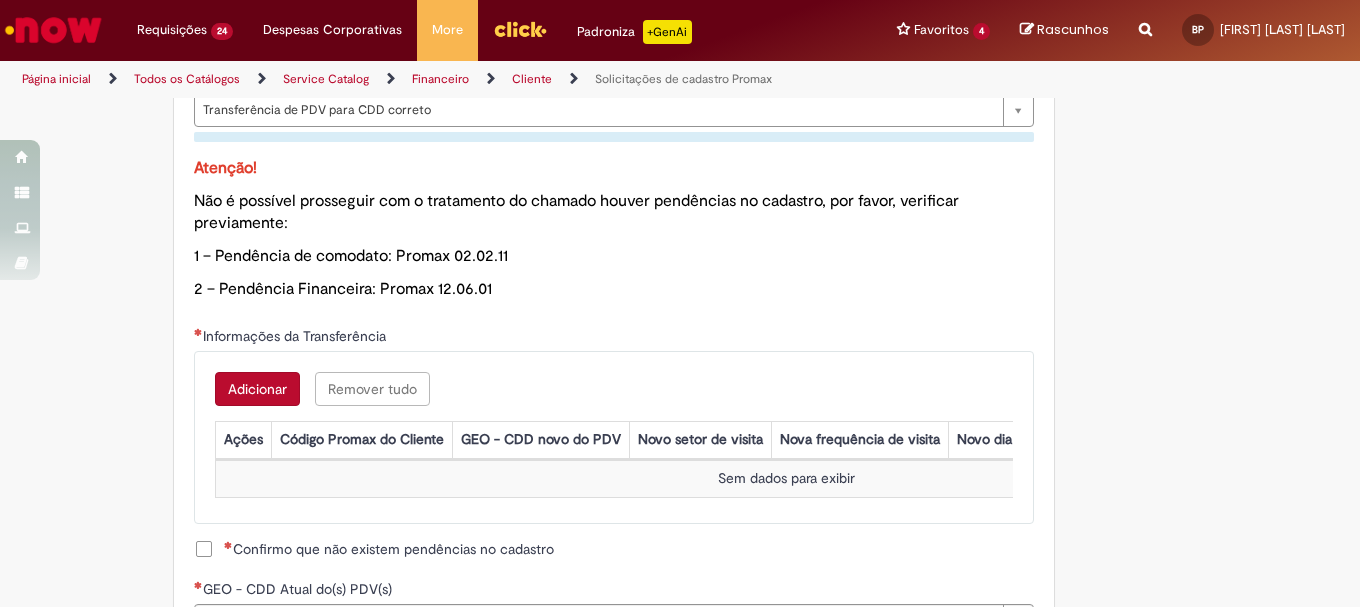 click on "Adicionar" at bounding box center [257, 389] 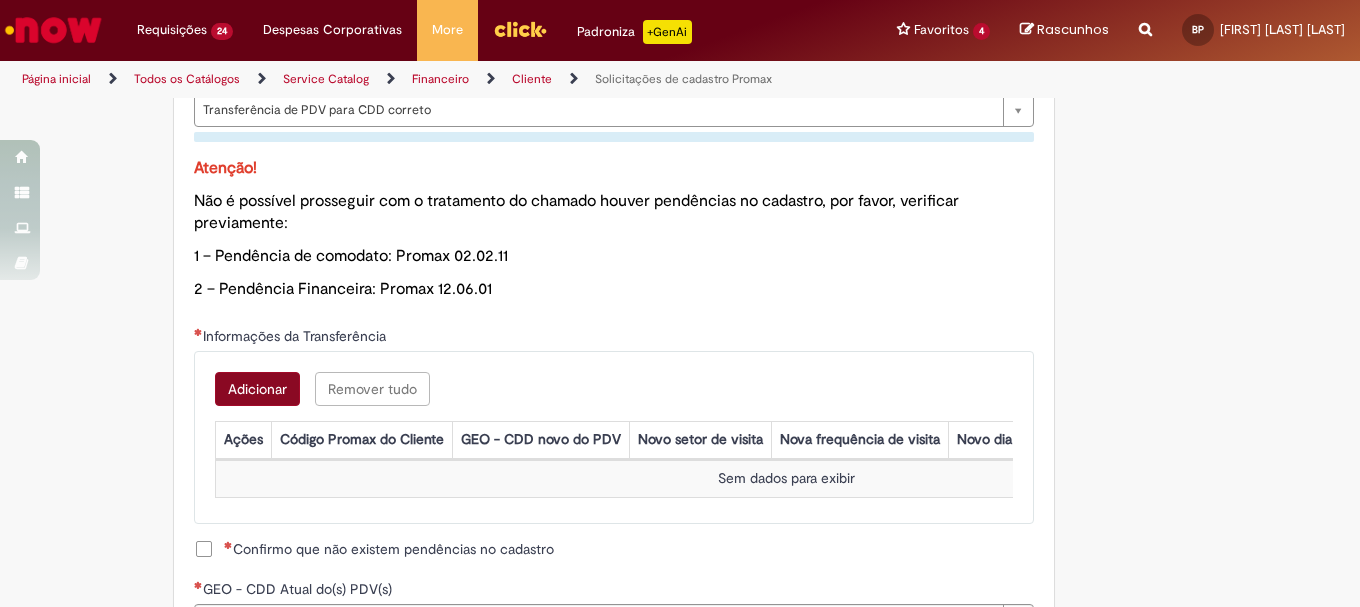scroll, scrollTop: 0, scrollLeft: 0, axis: both 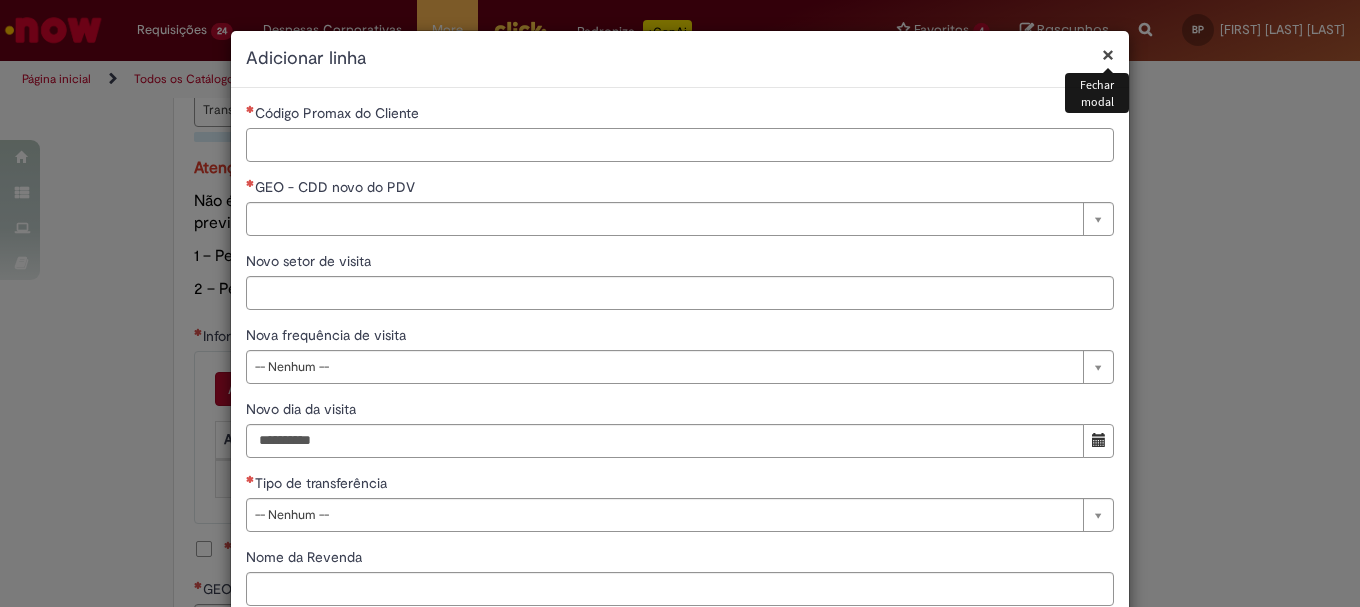 click on "Código Promax do Cliente" at bounding box center [680, 145] 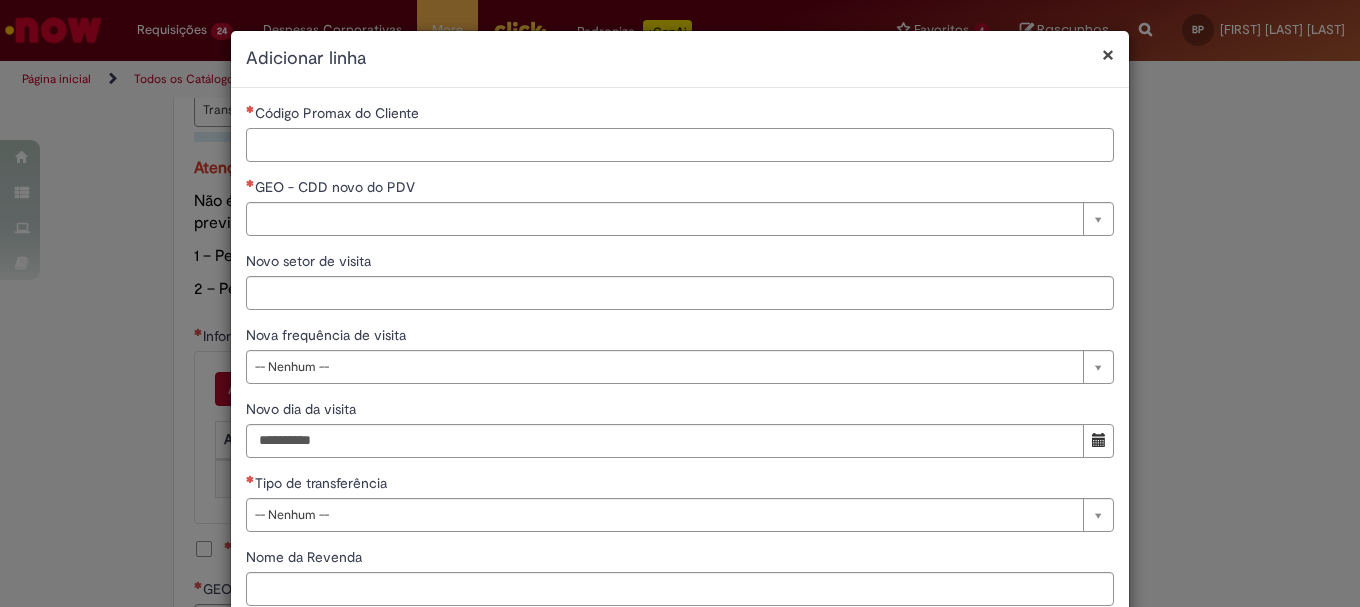 paste on "*****" 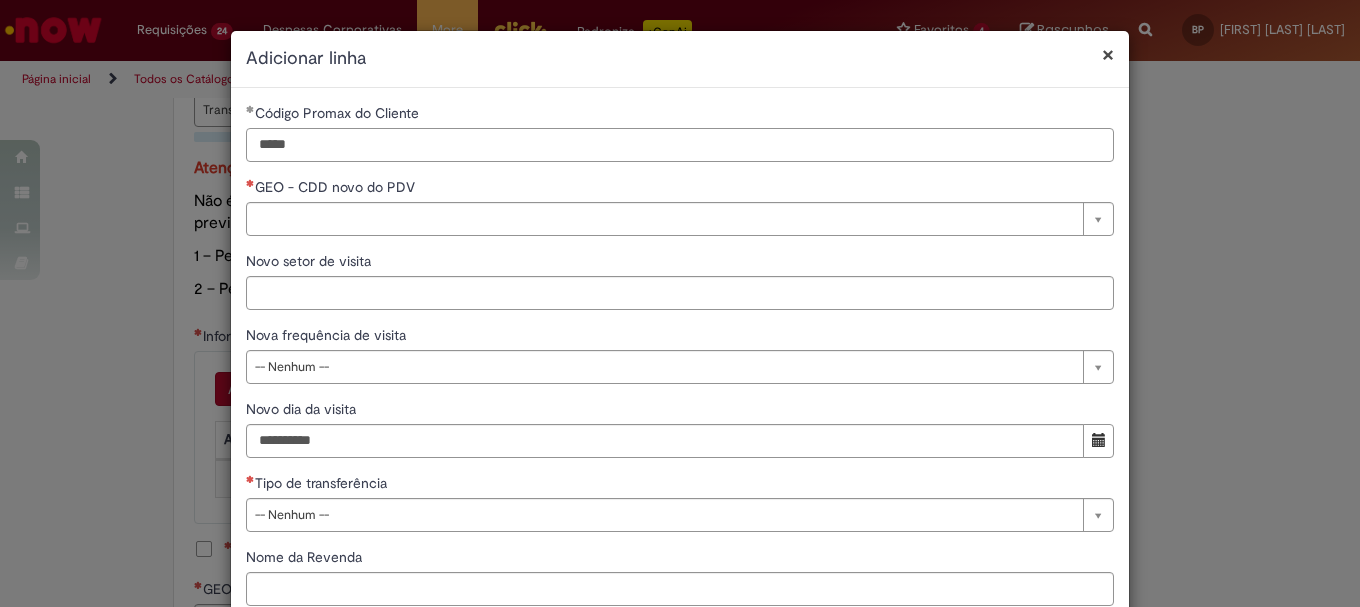 type on "*****" 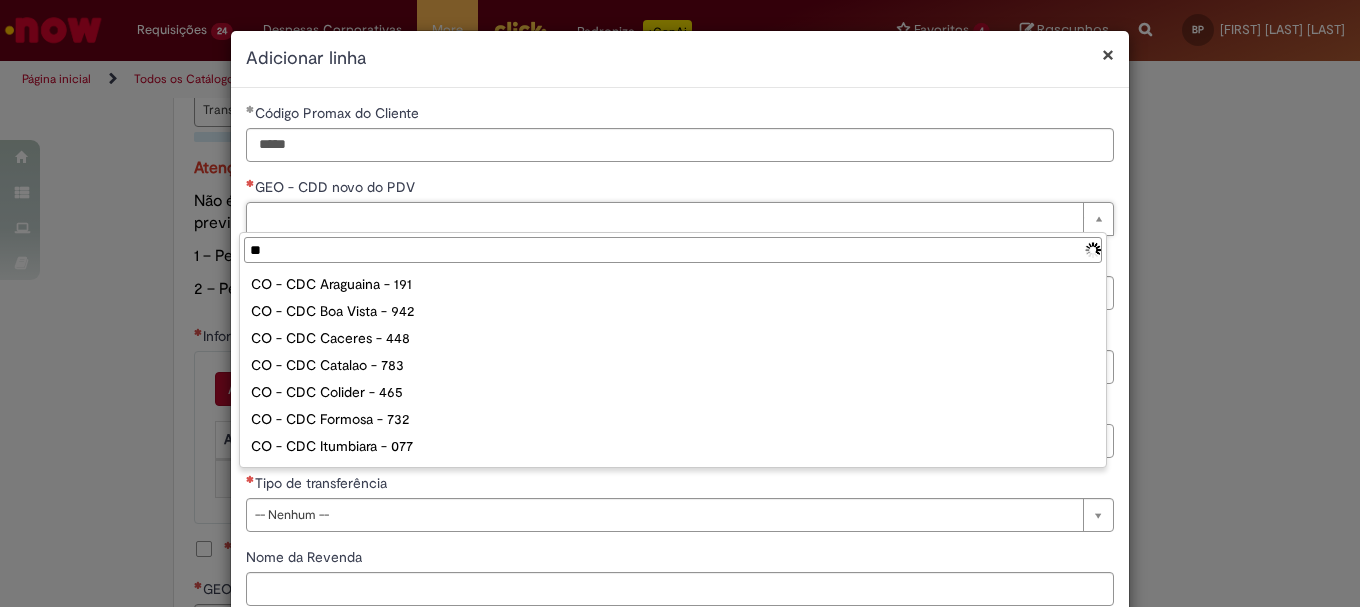 type on "***" 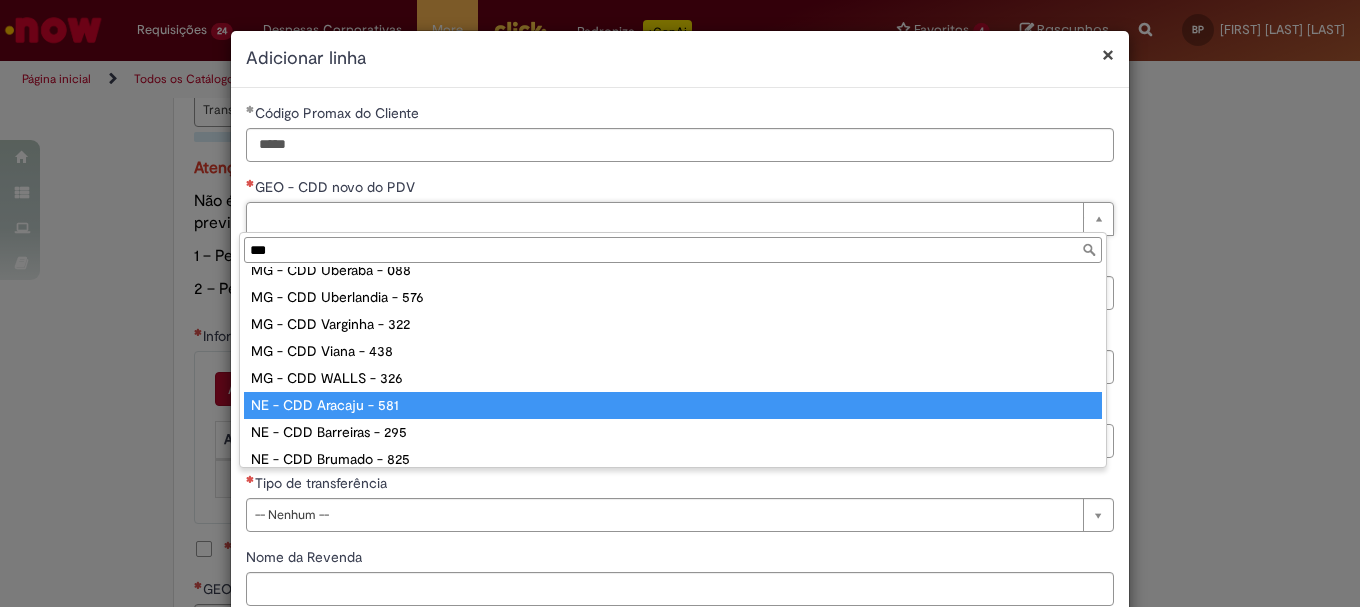 scroll, scrollTop: 0, scrollLeft: 0, axis: both 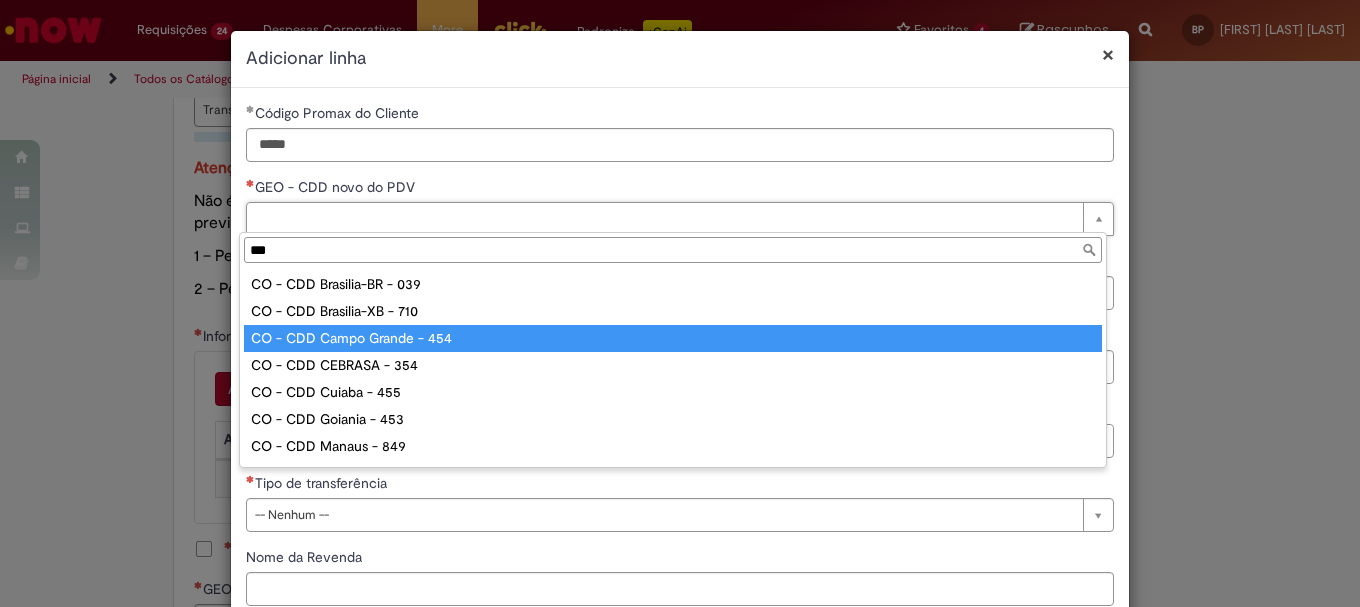 click on "***" at bounding box center (673, 250) 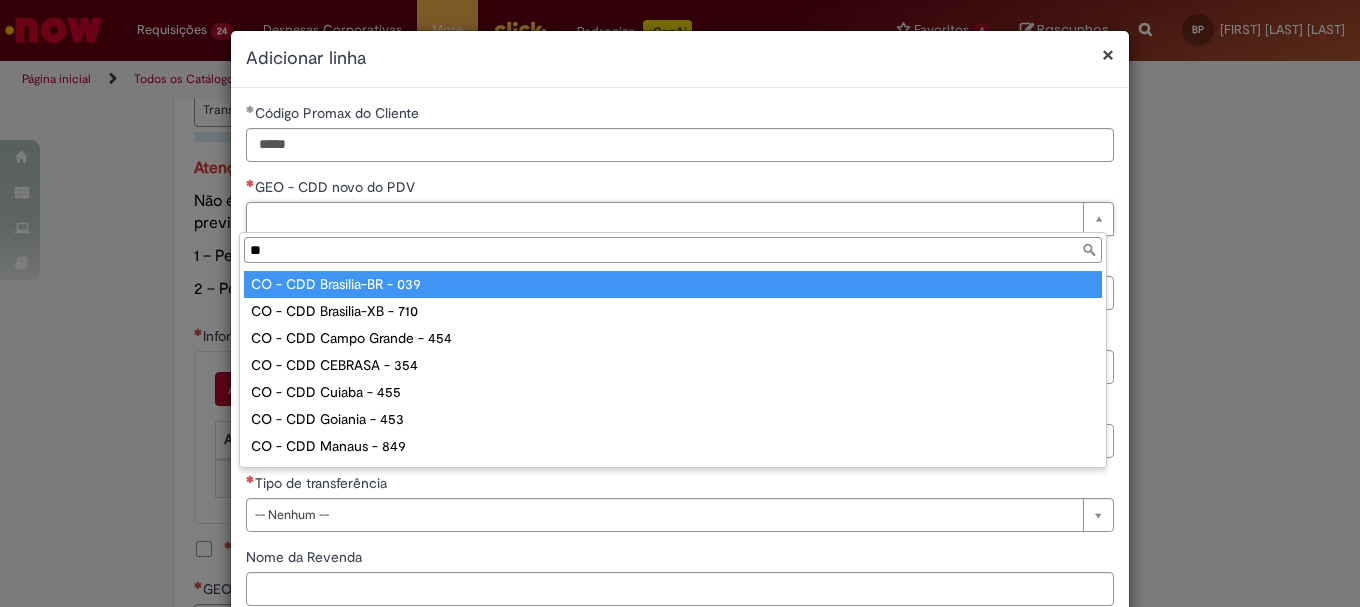 type on "*" 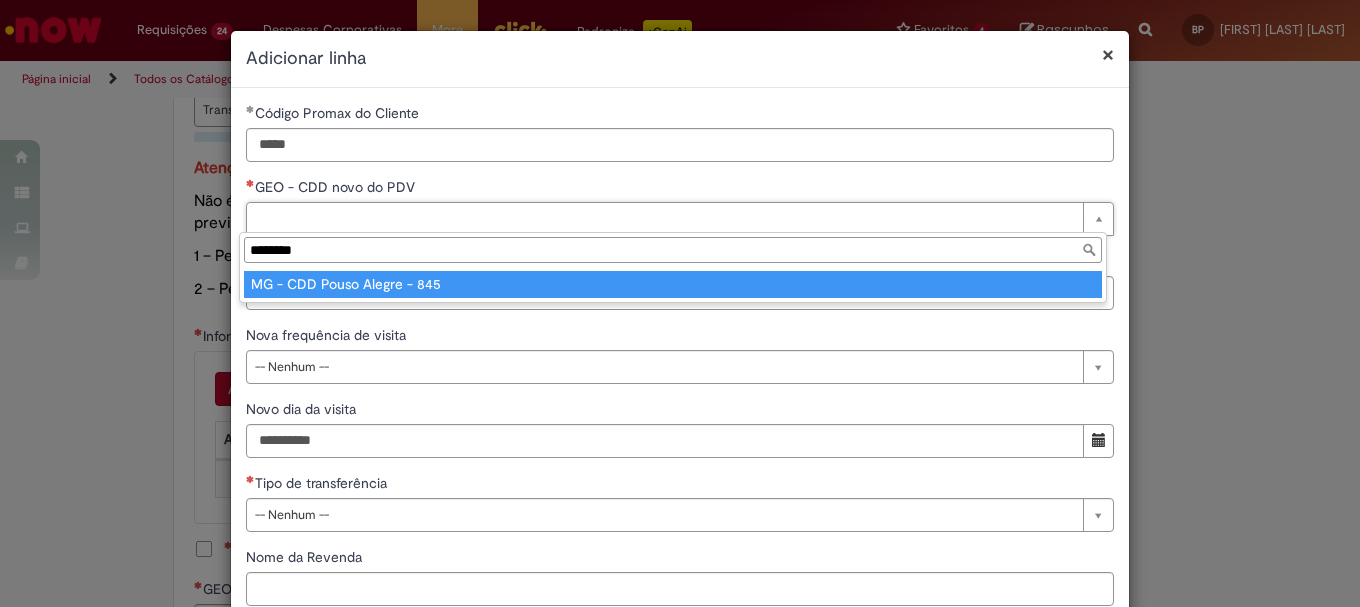 type on "********" 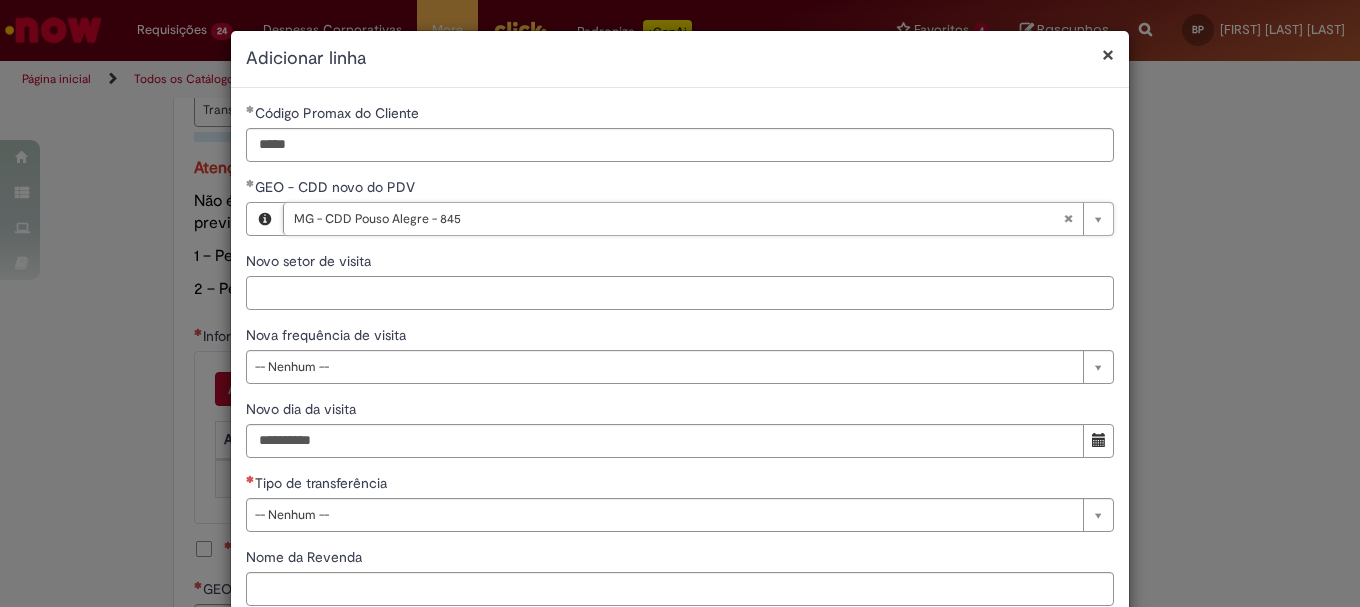 click on "Novo setor de visita" at bounding box center (680, 293) 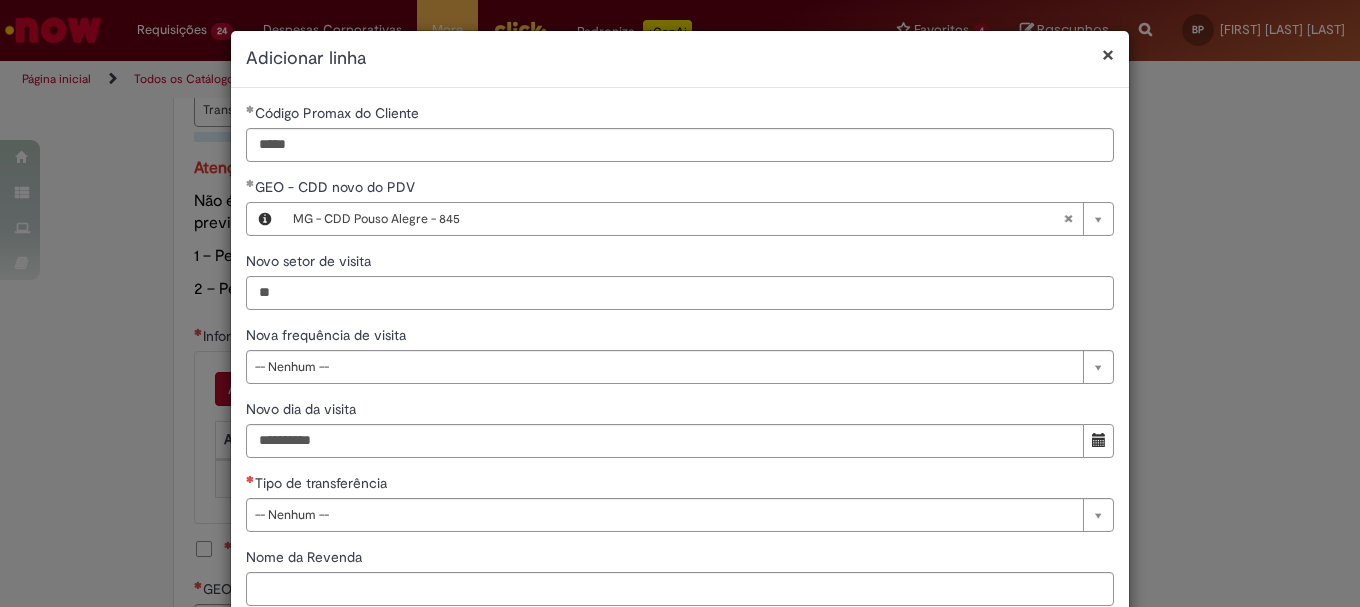 type on "**" 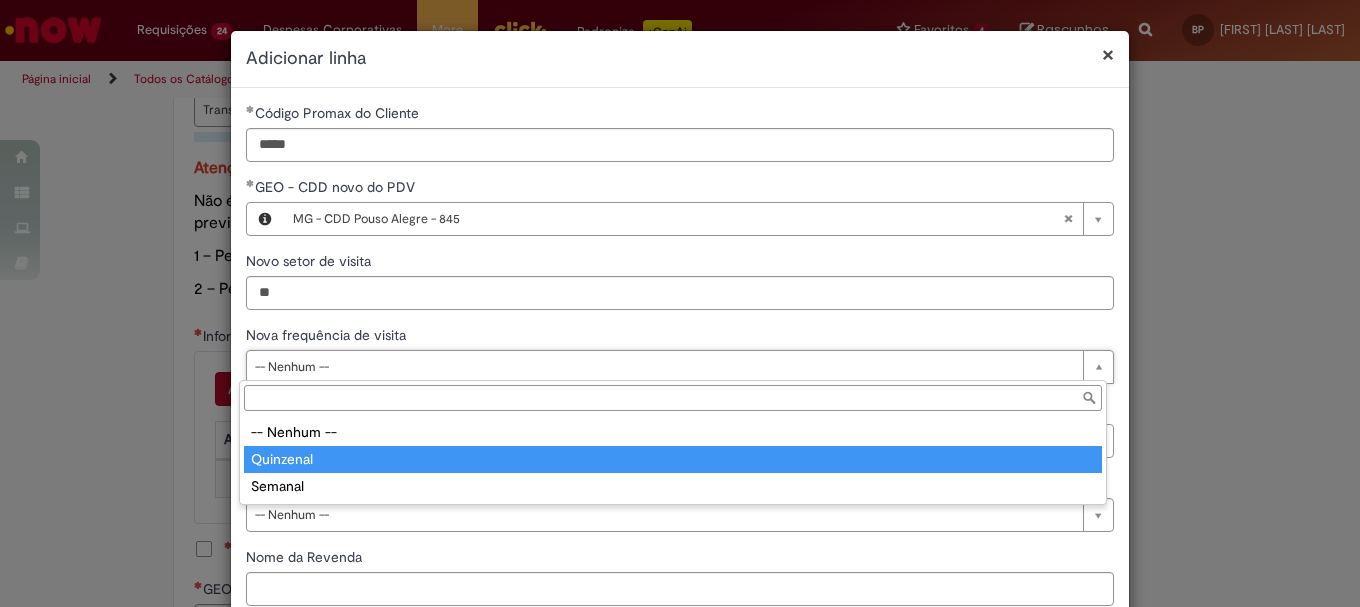 type on "*********" 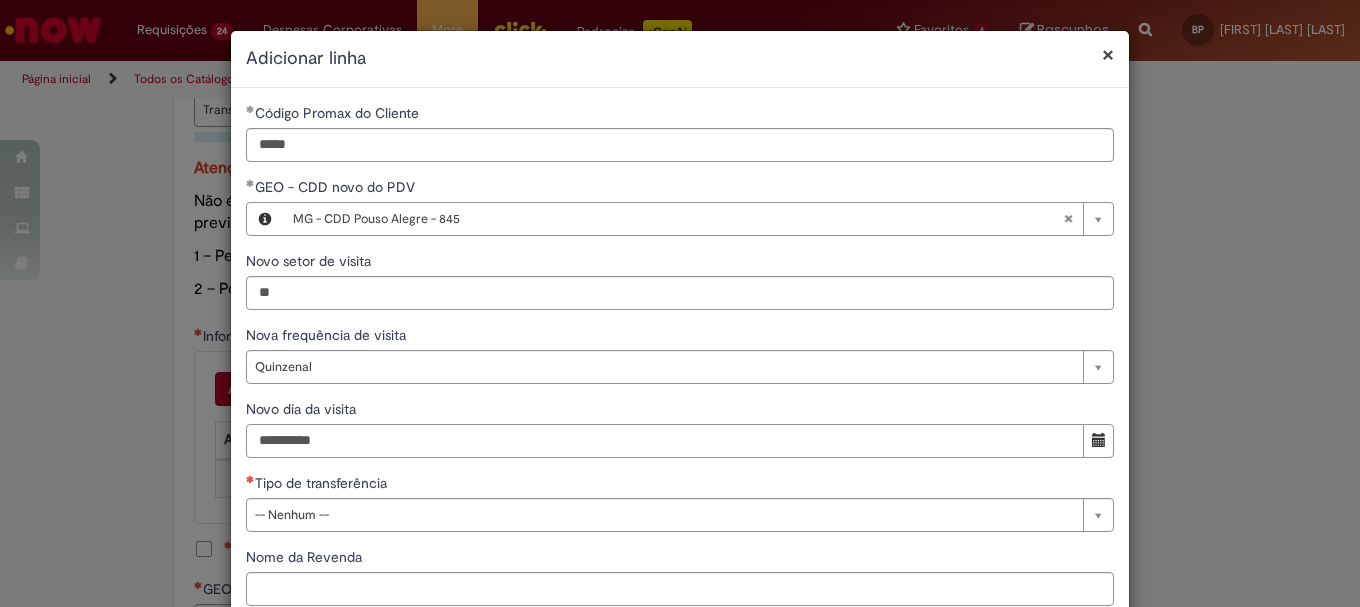 drag, startPoint x: 334, startPoint y: 447, endPoint x: 398, endPoint y: 442, distance: 64.195015 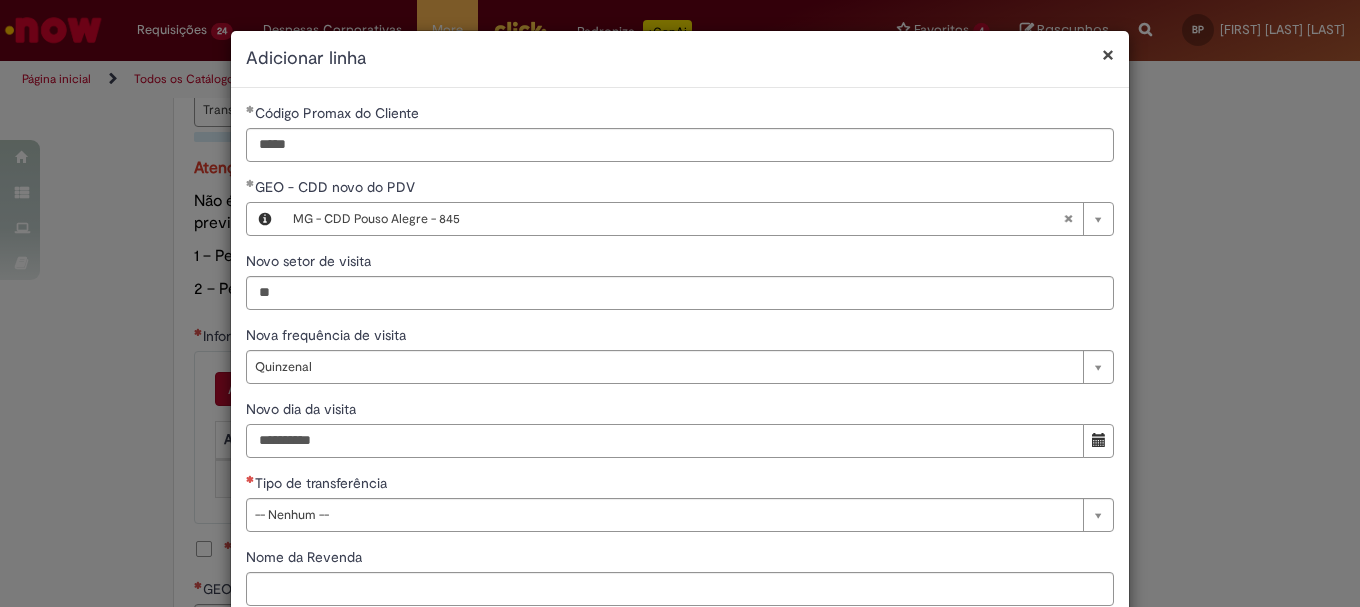 type on "**********" 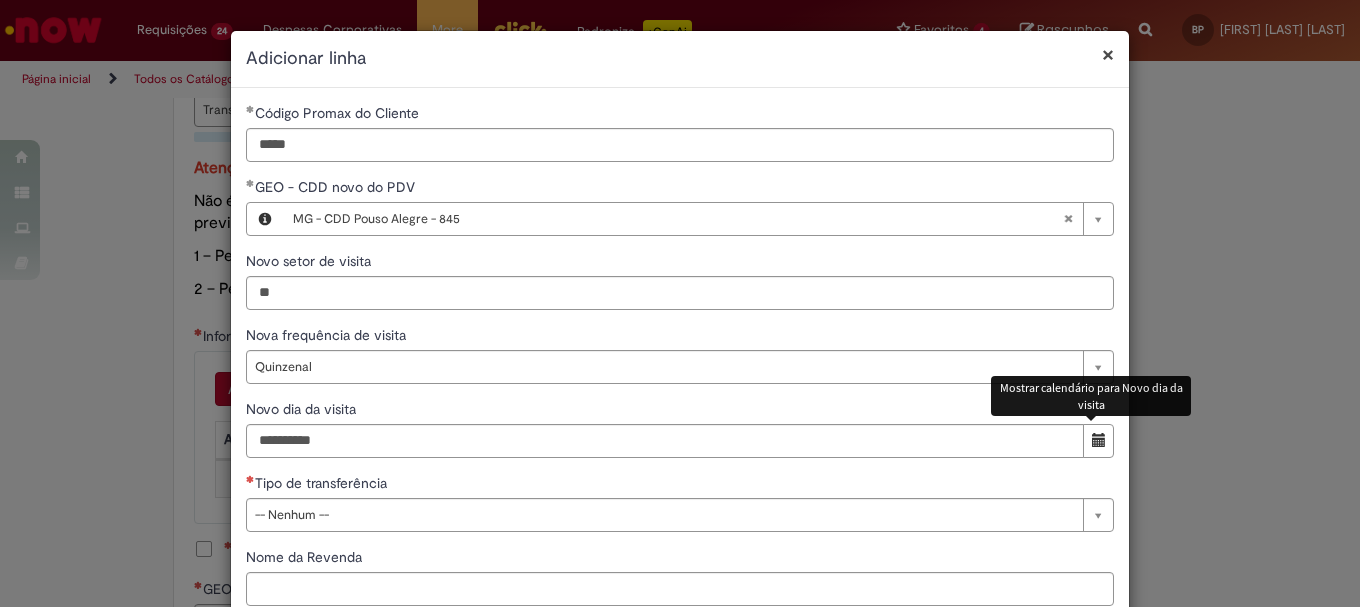 type 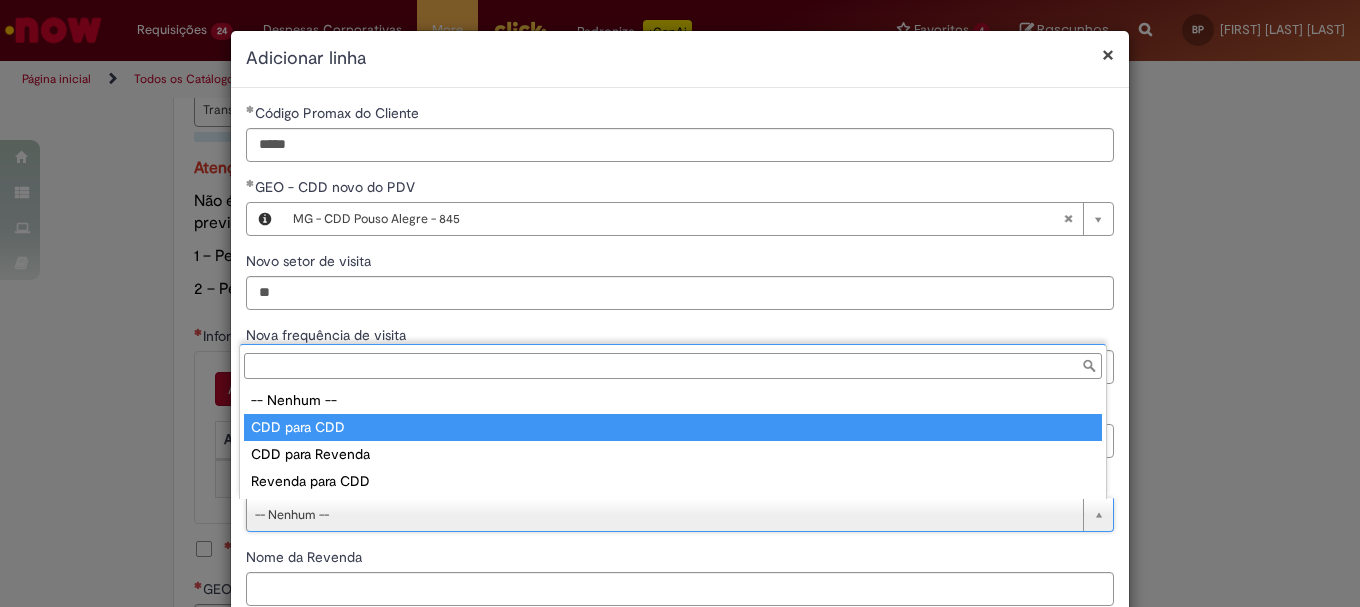 type on "**********" 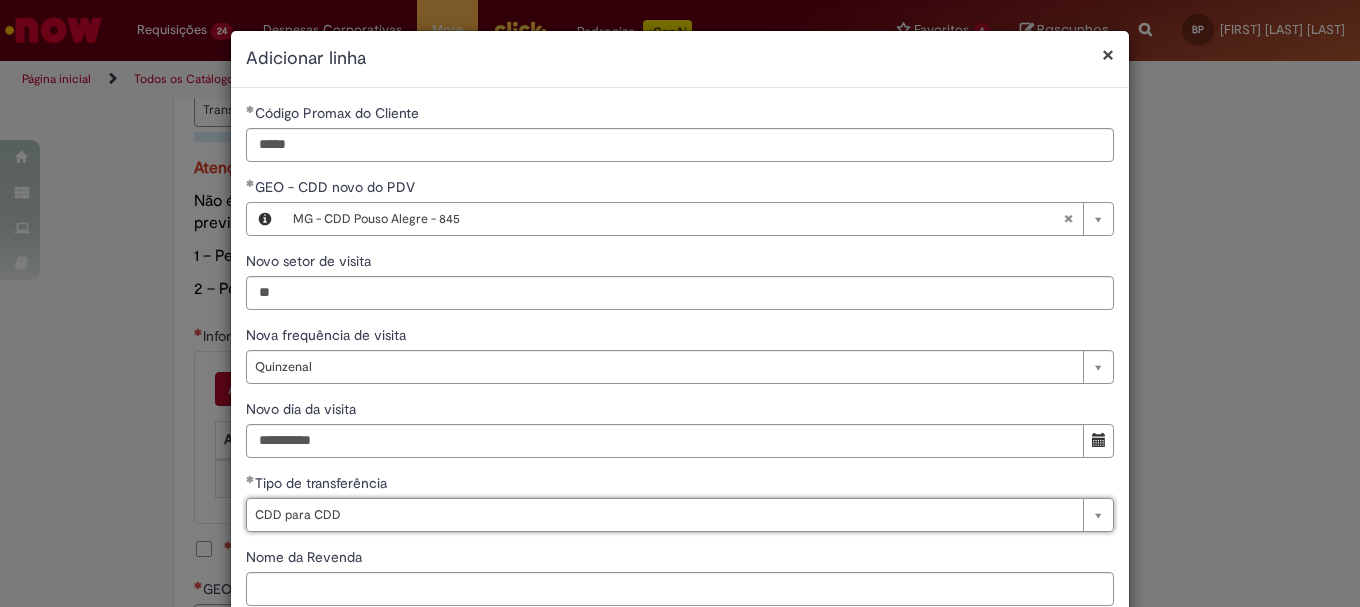 scroll, scrollTop: 125, scrollLeft: 0, axis: vertical 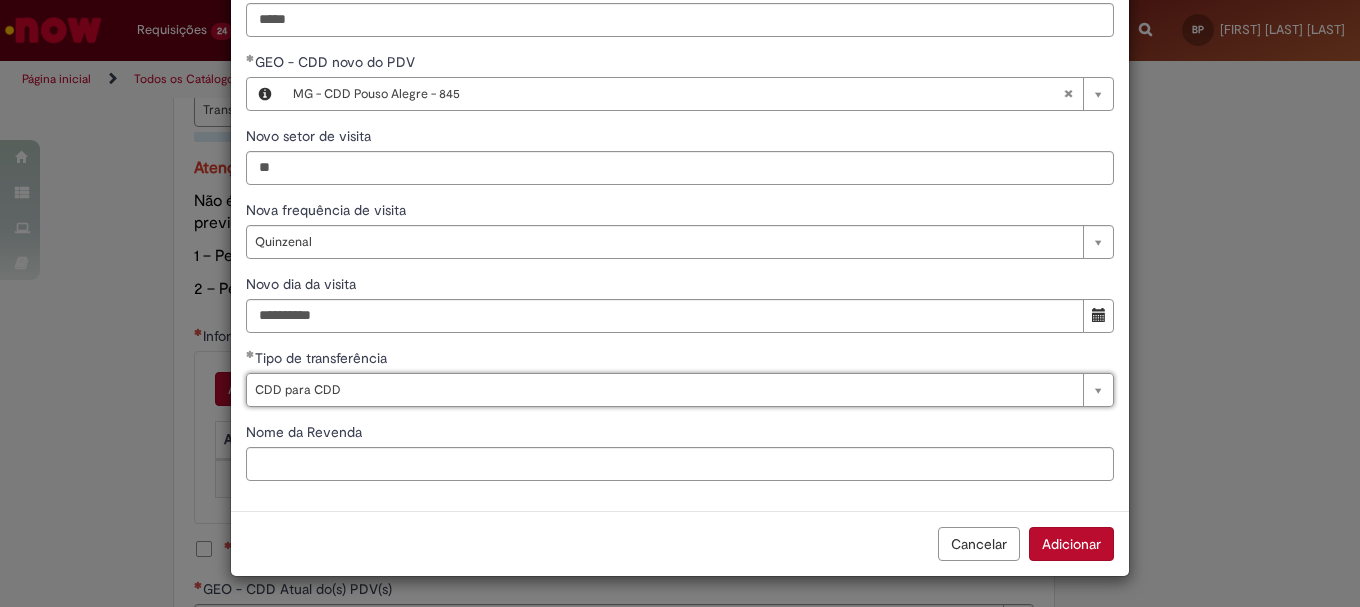 click on "Adicionar" at bounding box center (1071, 544) 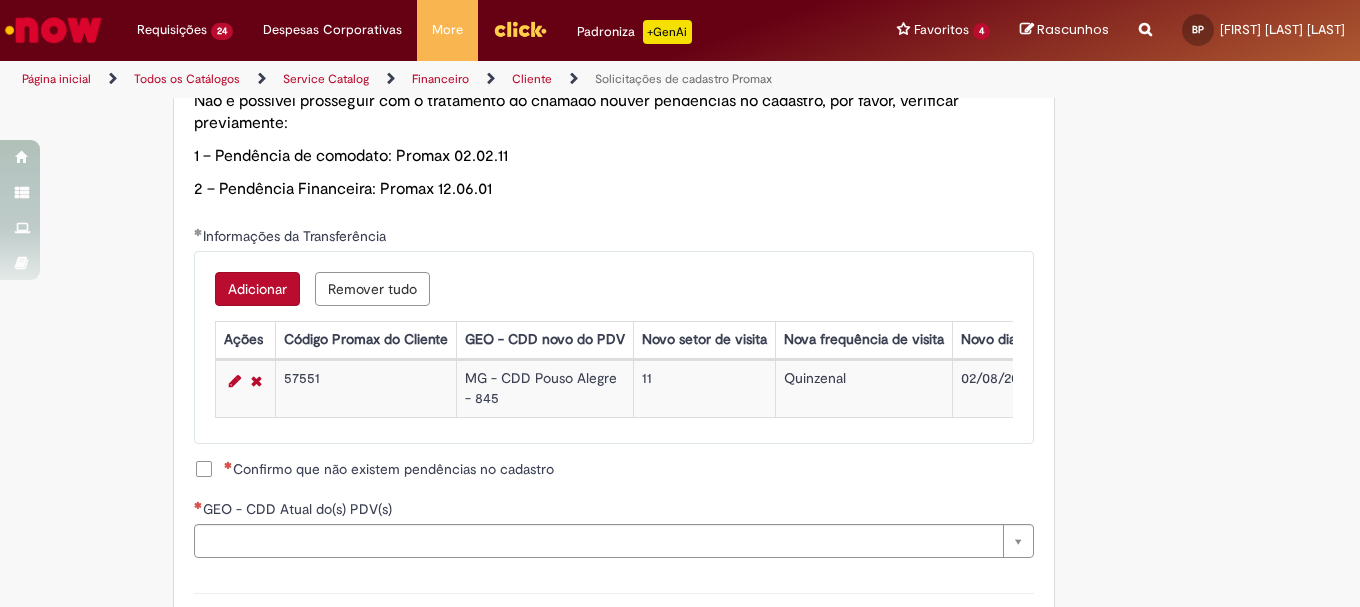 scroll, scrollTop: 1200, scrollLeft: 0, axis: vertical 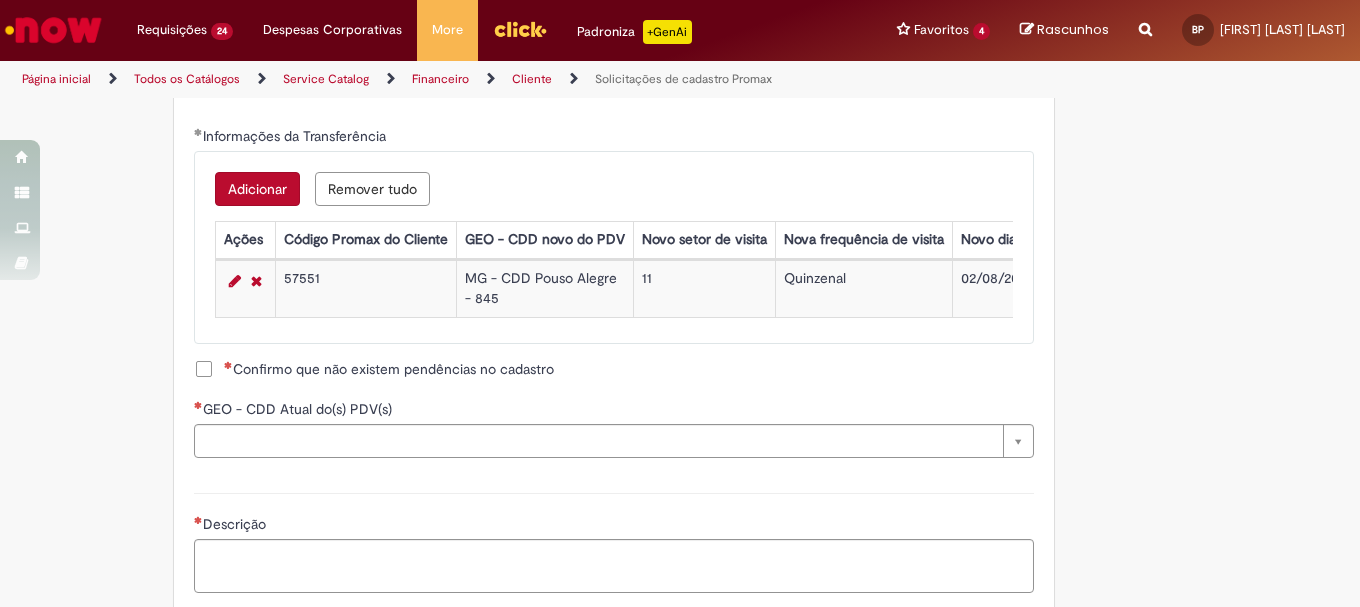 click on "Confirmo que não existem pendências no cadastro" at bounding box center [389, 369] 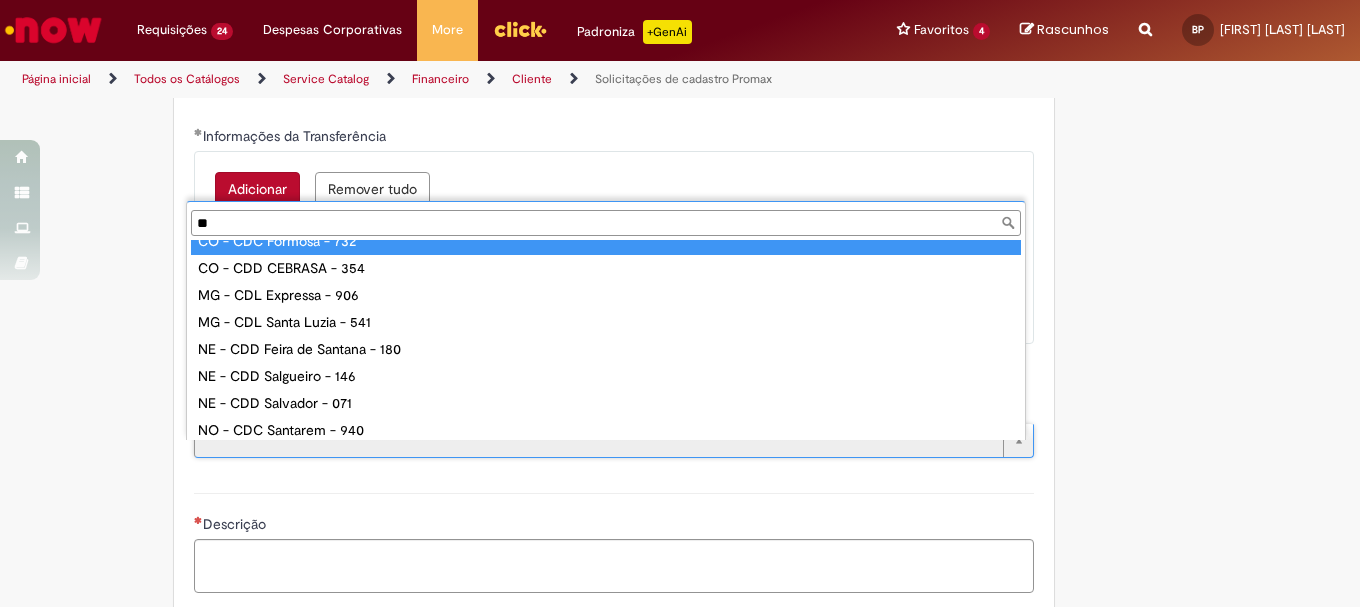 scroll, scrollTop: 0, scrollLeft: 0, axis: both 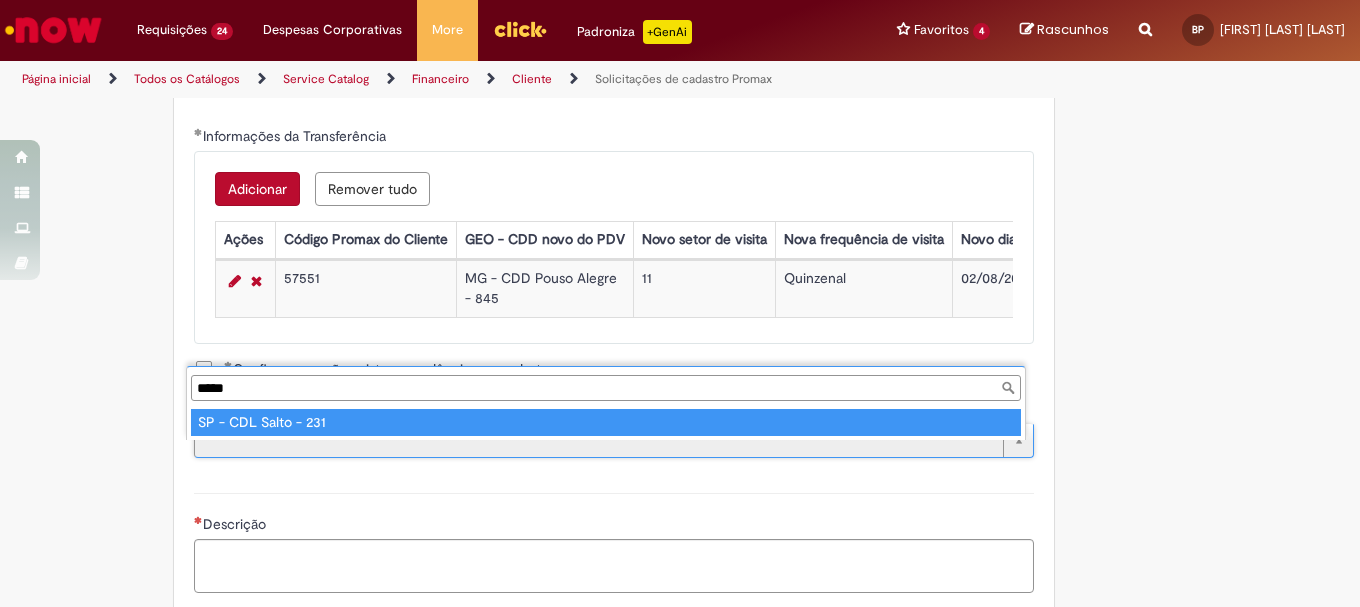 type on "*****" 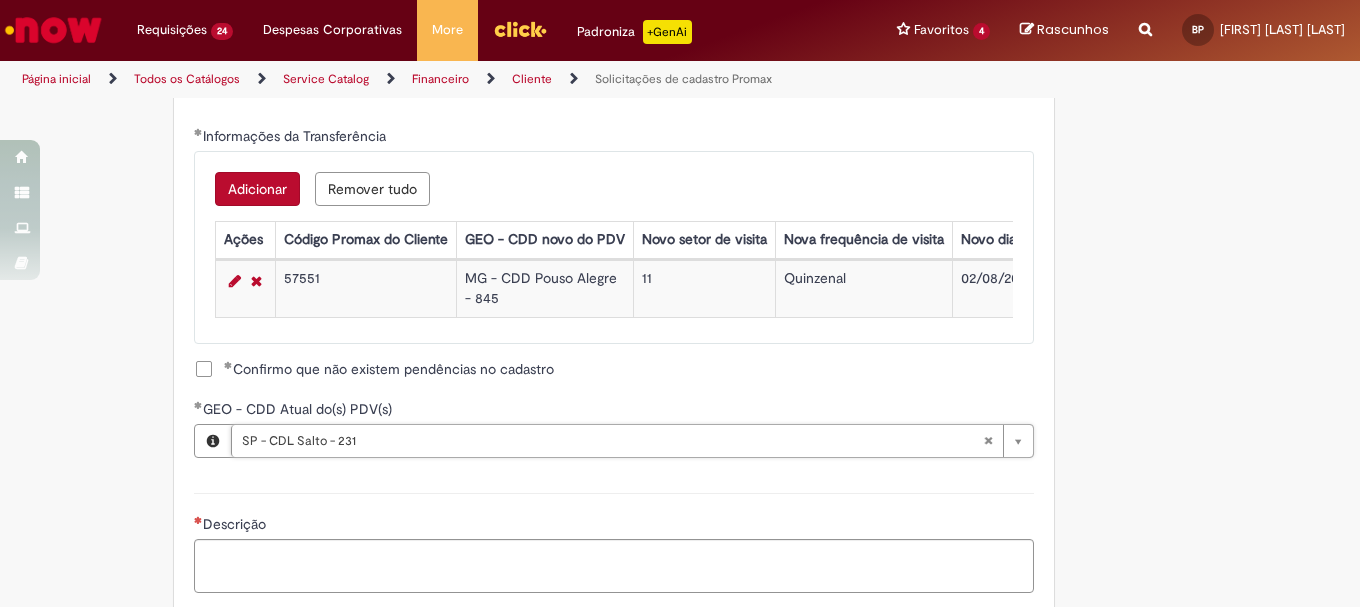 click on "Adicionar a Favoritos
Solicitações de cadastro Promax
Oferta exclusiva para bloqueio, desbloqueio, reativação e transferência de PDVs entre Operações, cadastro manuais de CDDS, fábricas e eventos.
📌 Em anexo, você encontra o nosso  Book de Documentos  com as orientações necessárias. Acesse também nosso SharePoint: 🔗  https://anheuserbuschinbev.sharepoint.com/sites/ComunicacaoOTC E-mail de contato:   [EMAIL]
⚠️  Importante: As solicitações de  atualização de dados ou documentos  devem ser realizadas  exclusivamente pela plataforma Bees Care (Zendesk),  atraves do Link 🔗  https://ab-inbevbr.zendesk.com
📥 Abaixo, você confere o passo a passo de como abrir uma solicitação na plataforma.
SAP Interim Country Code ** Favorecido" at bounding box center (582, -72) 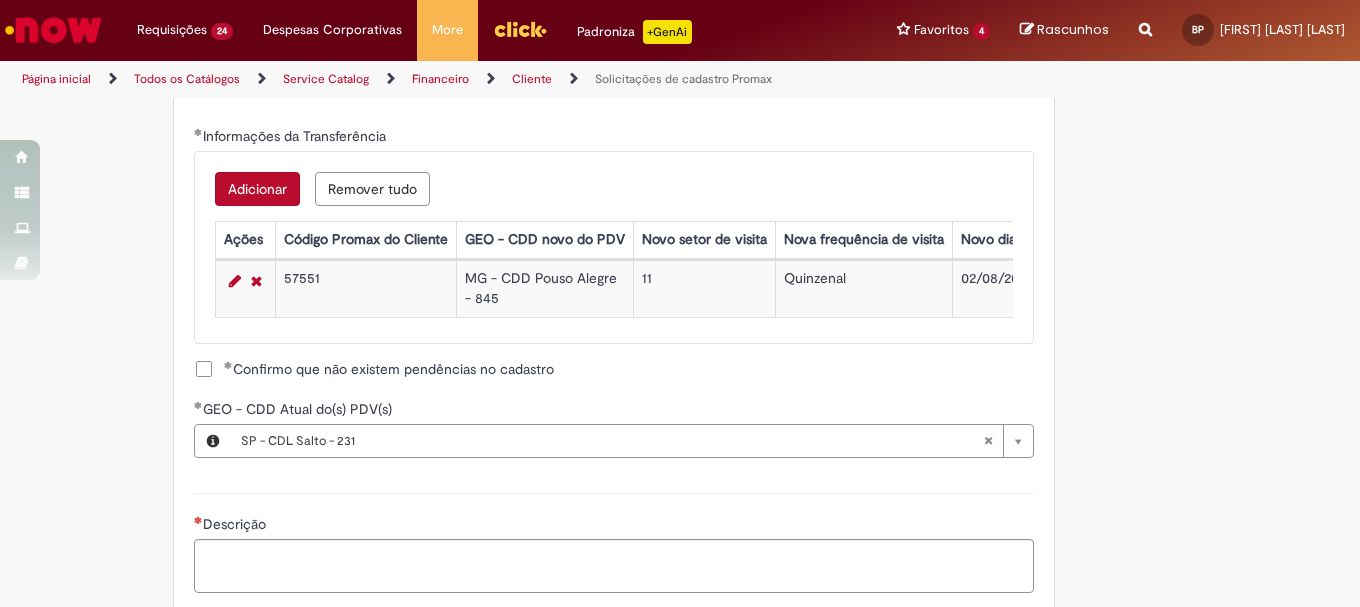 scroll, scrollTop: 1400, scrollLeft: 0, axis: vertical 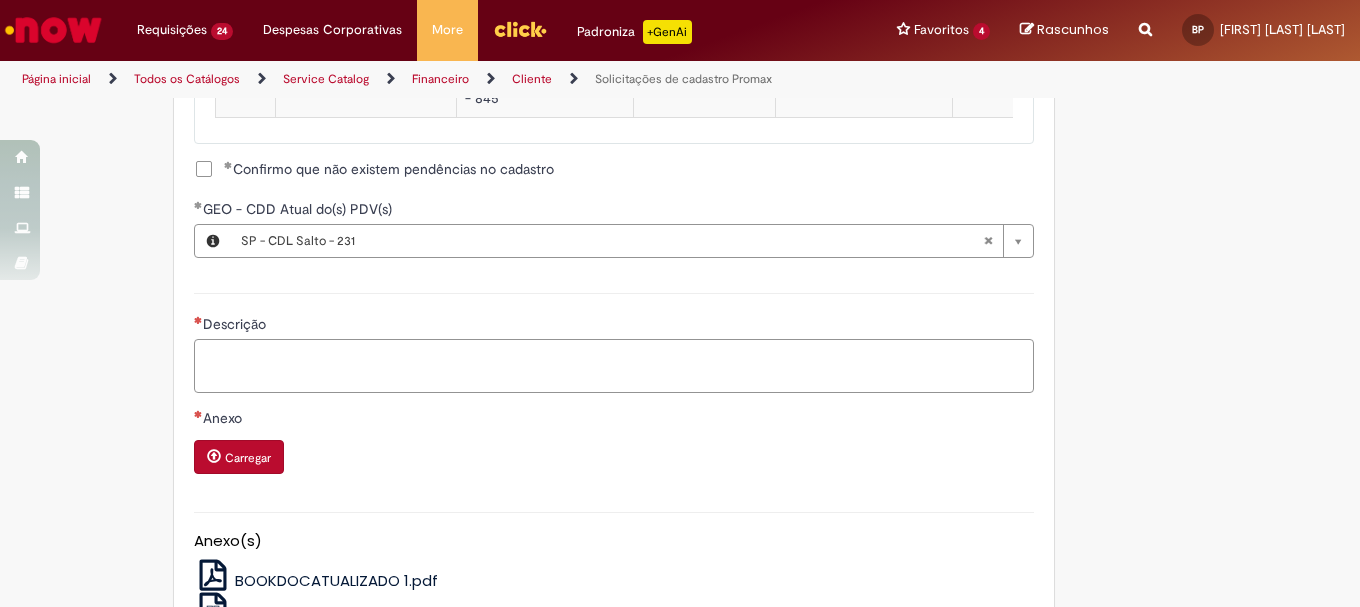 click on "Descrição" at bounding box center [614, 366] 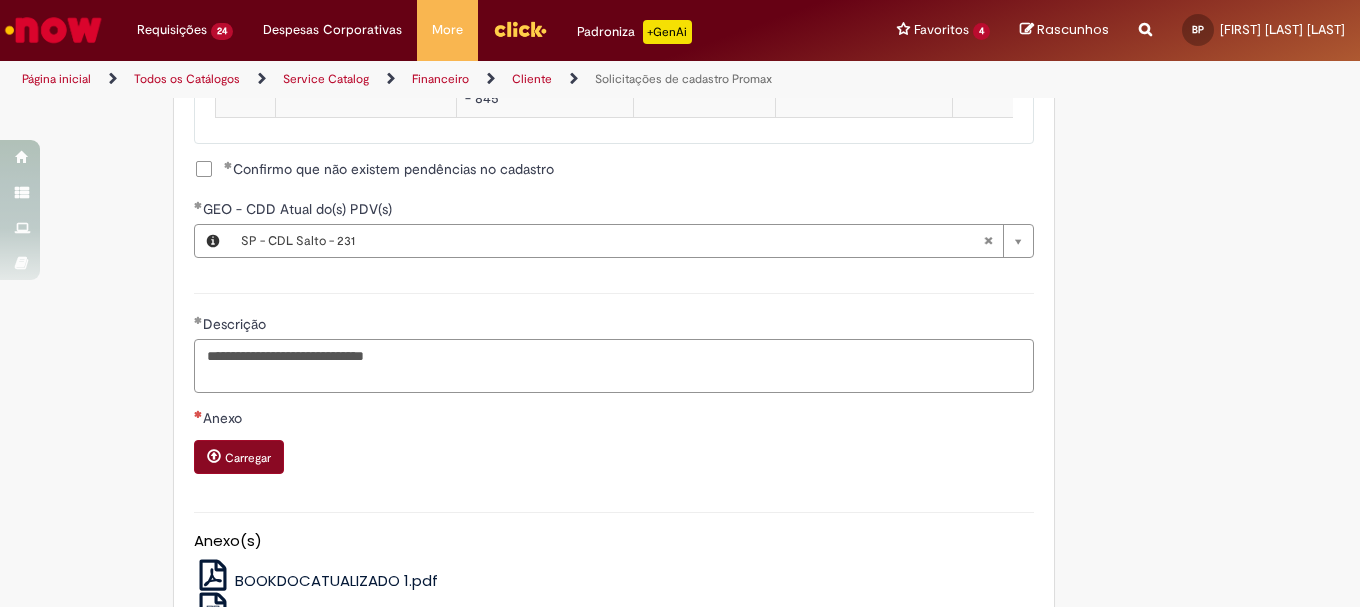 type on "**********" 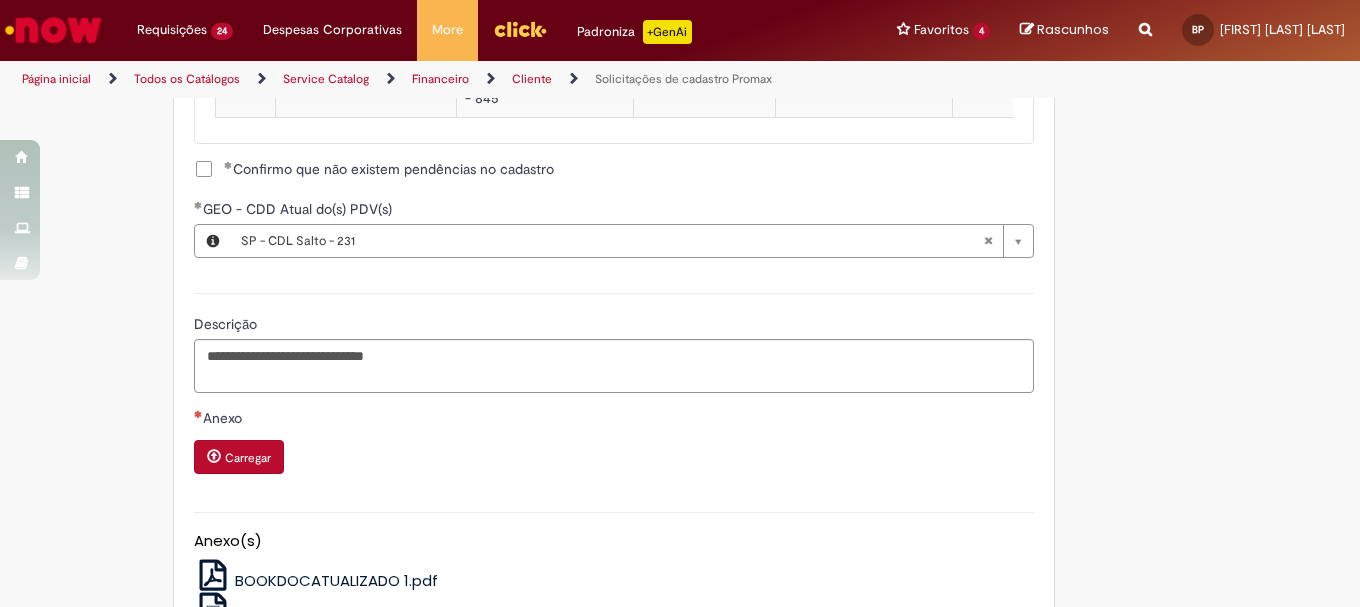 click on "Carregar" at bounding box center [248, 458] 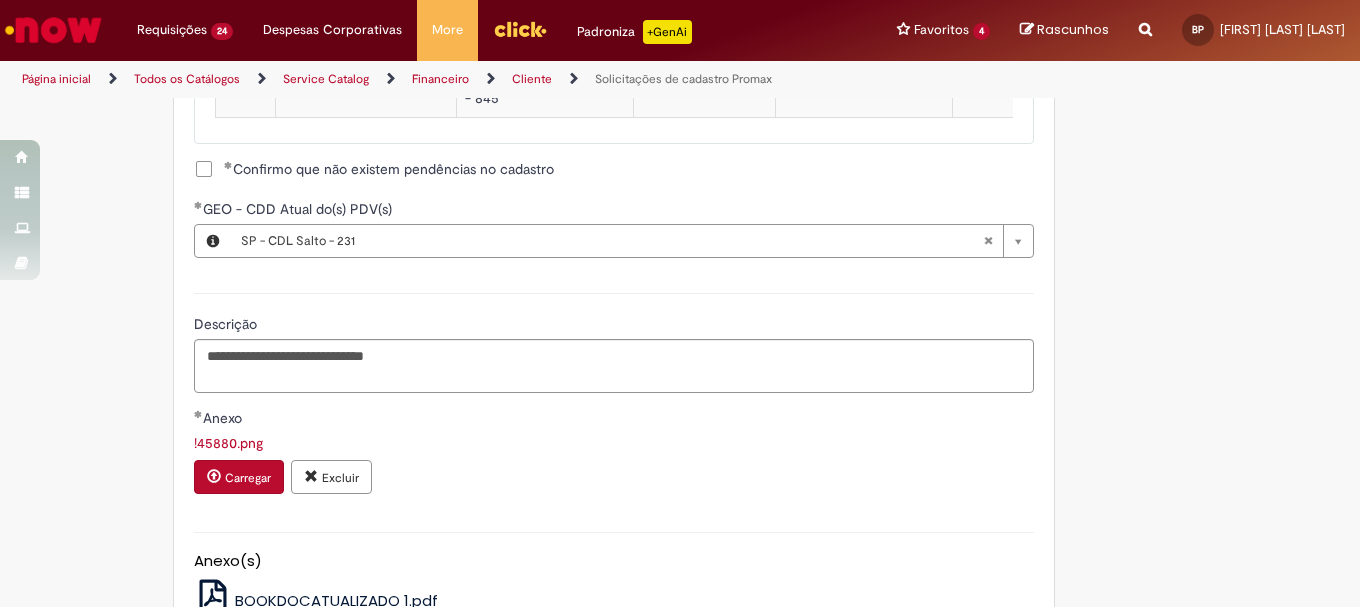 scroll, scrollTop: 1586, scrollLeft: 0, axis: vertical 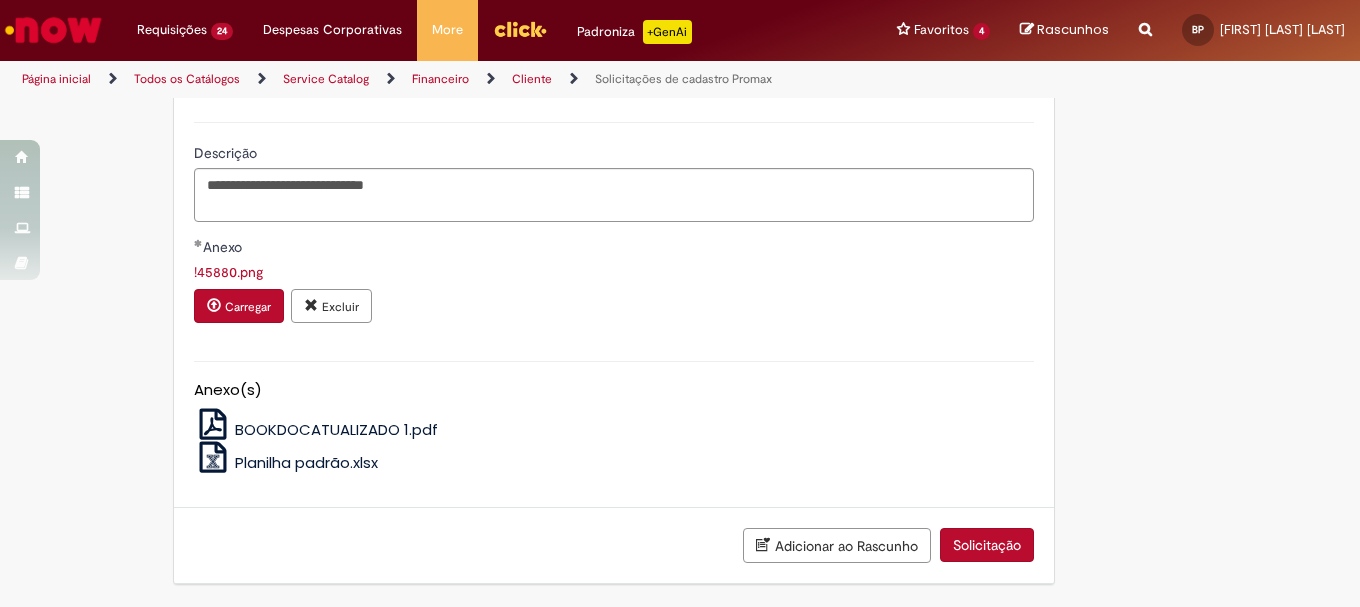click on "Solicitação" at bounding box center (987, 545) 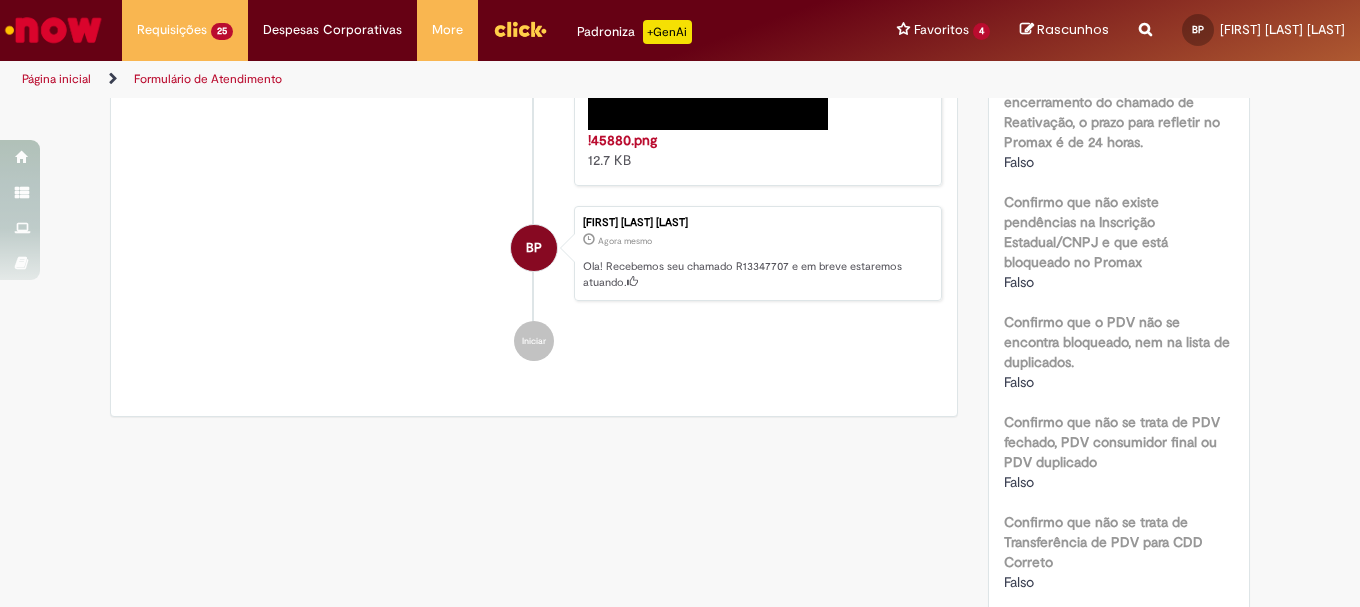scroll, scrollTop: 0, scrollLeft: 0, axis: both 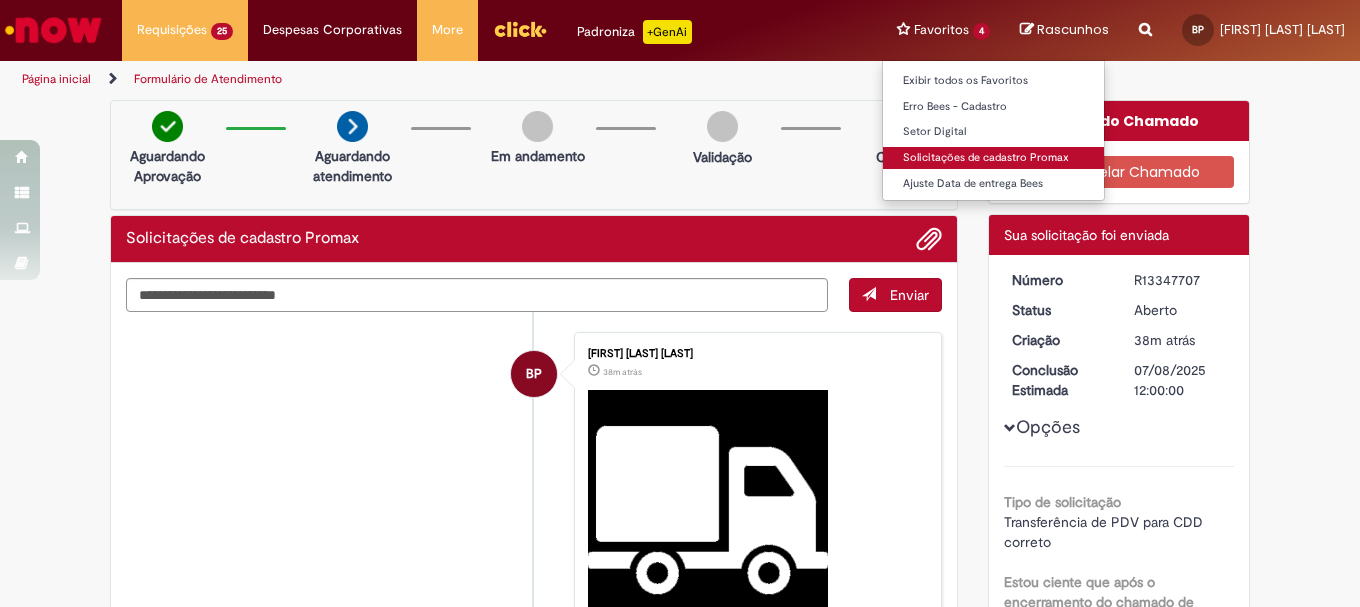 click on "Solicitações de cadastro Promax" at bounding box center [993, 158] 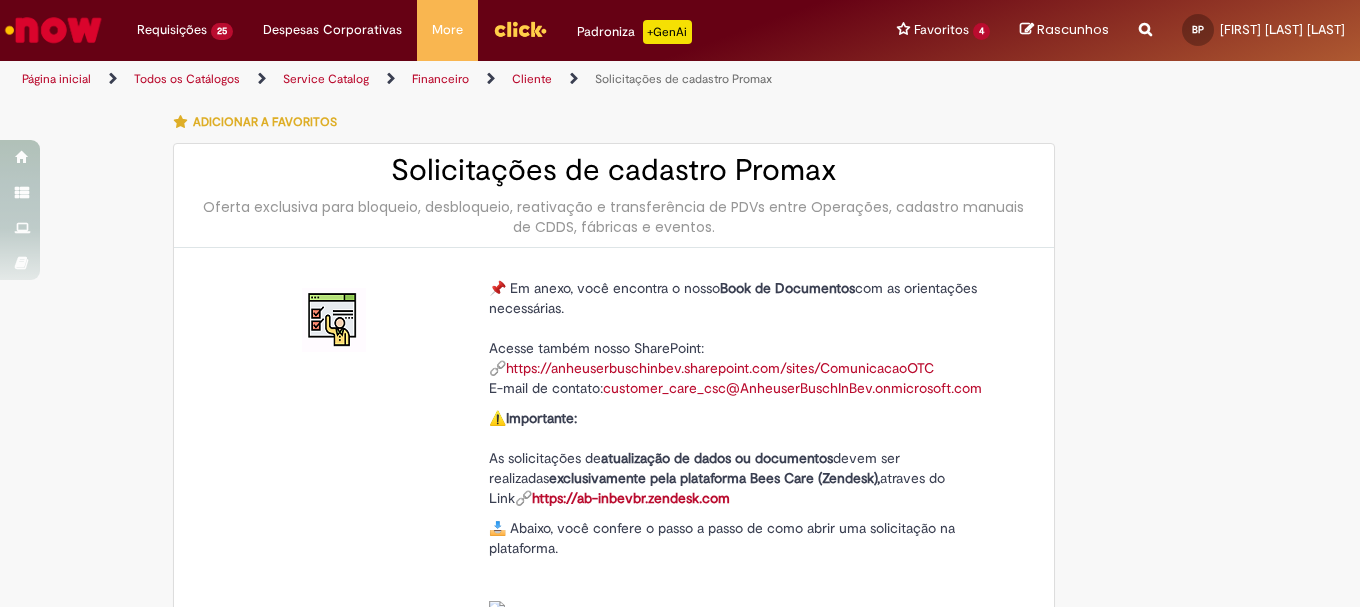 type on "********" 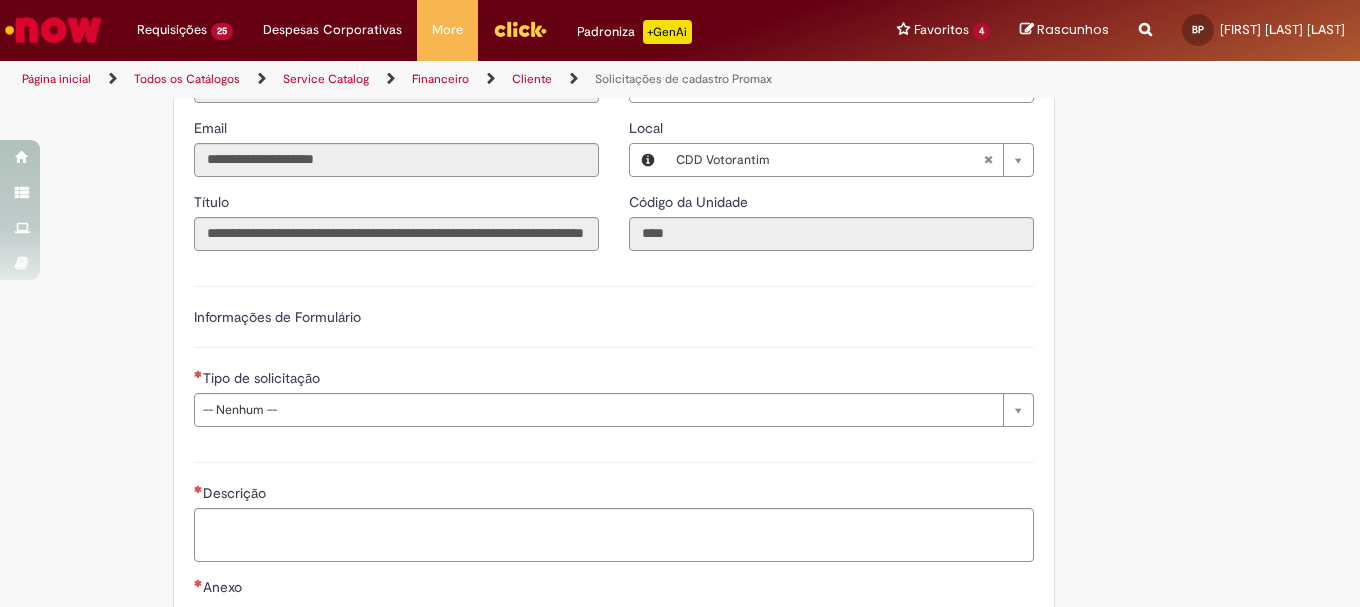 scroll, scrollTop: 800, scrollLeft: 0, axis: vertical 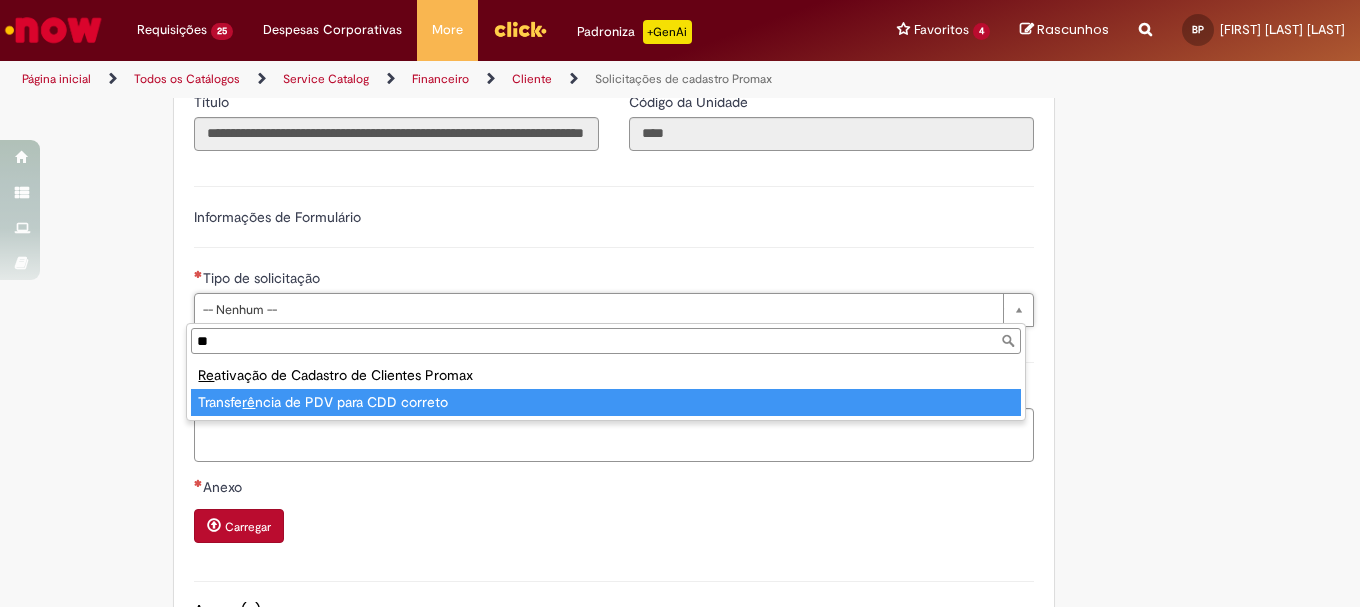 type on "**" 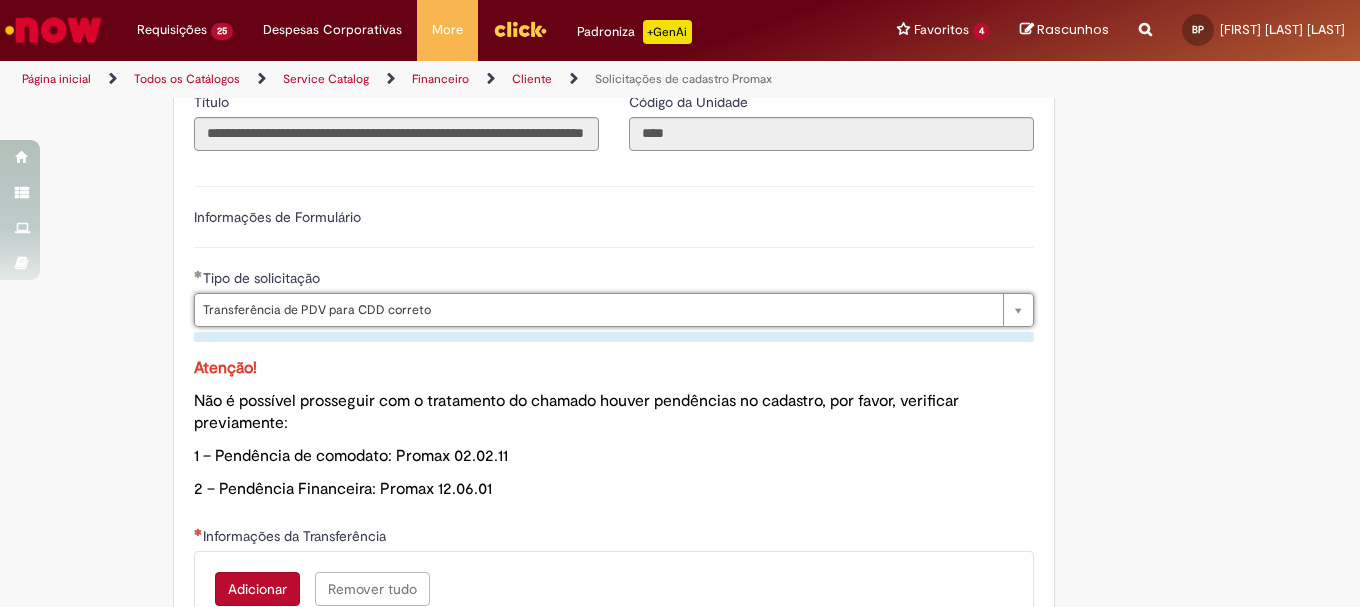 scroll, scrollTop: 1100, scrollLeft: 0, axis: vertical 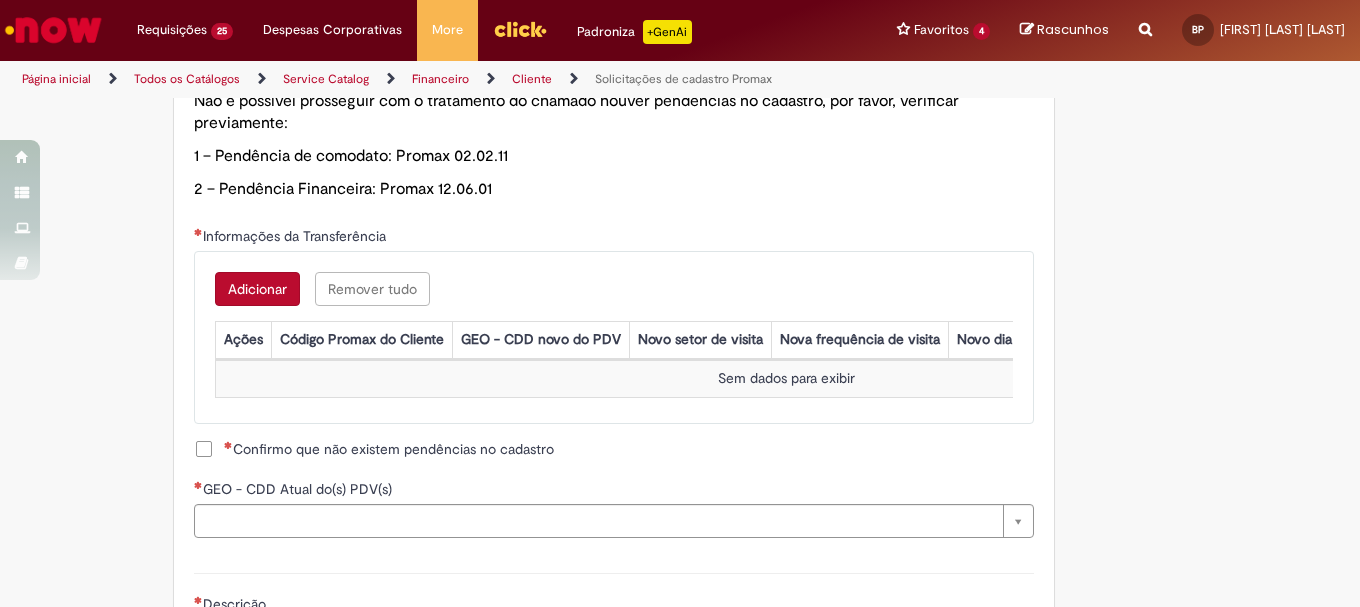 click on "Adicionar" at bounding box center (257, 289) 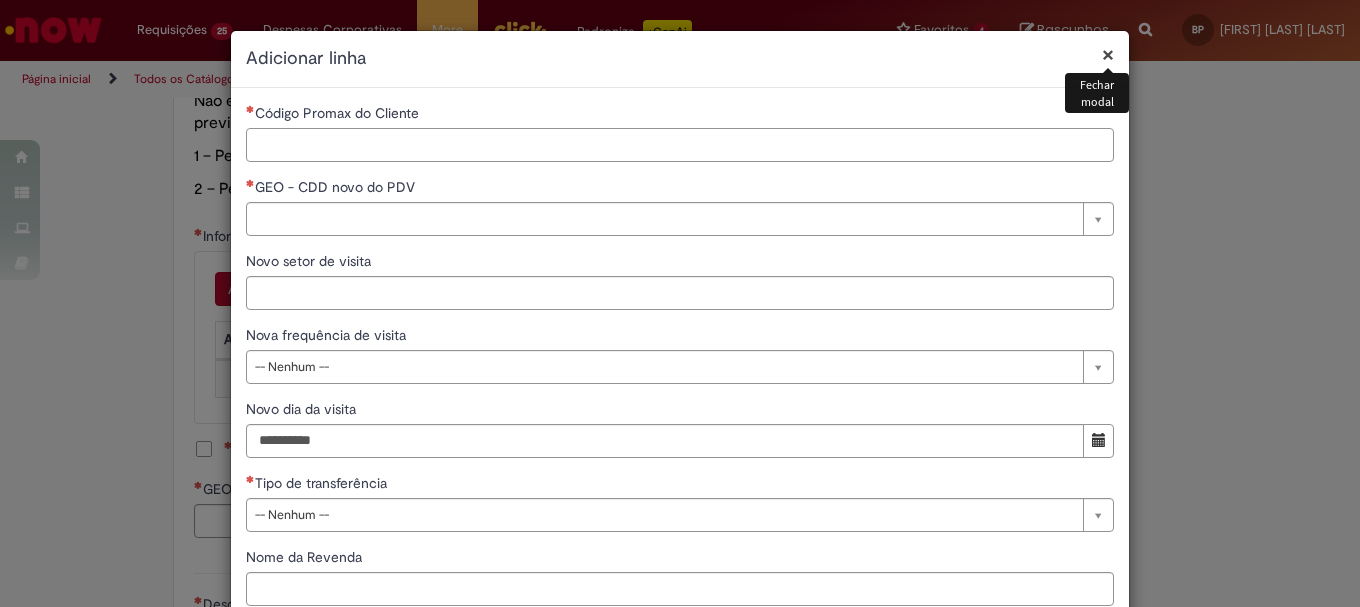 click on "Código Promax do Cliente" at bounding box center (680, 145) 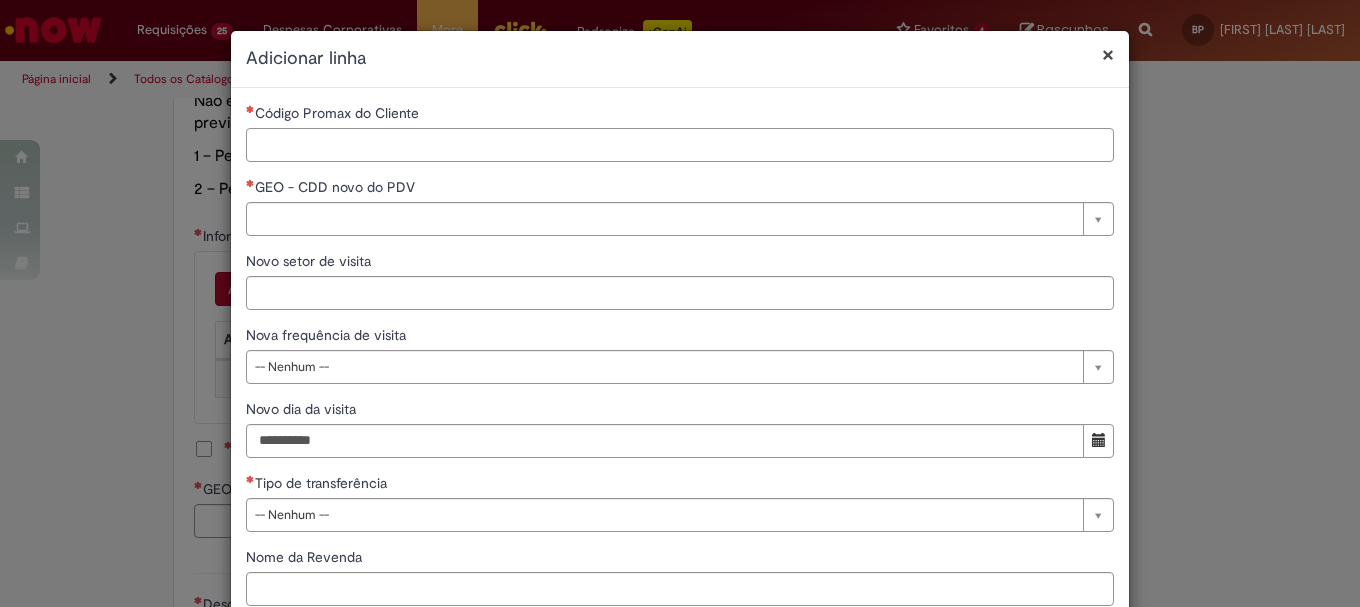 paste on "*****" 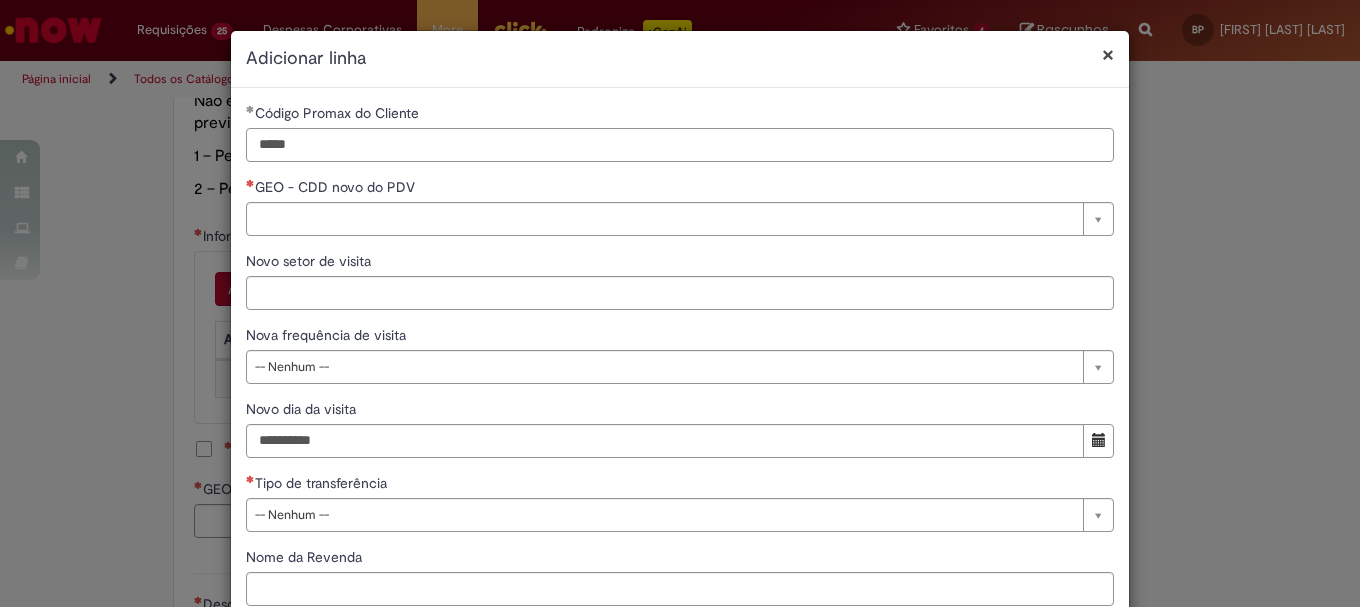 type on "*****" 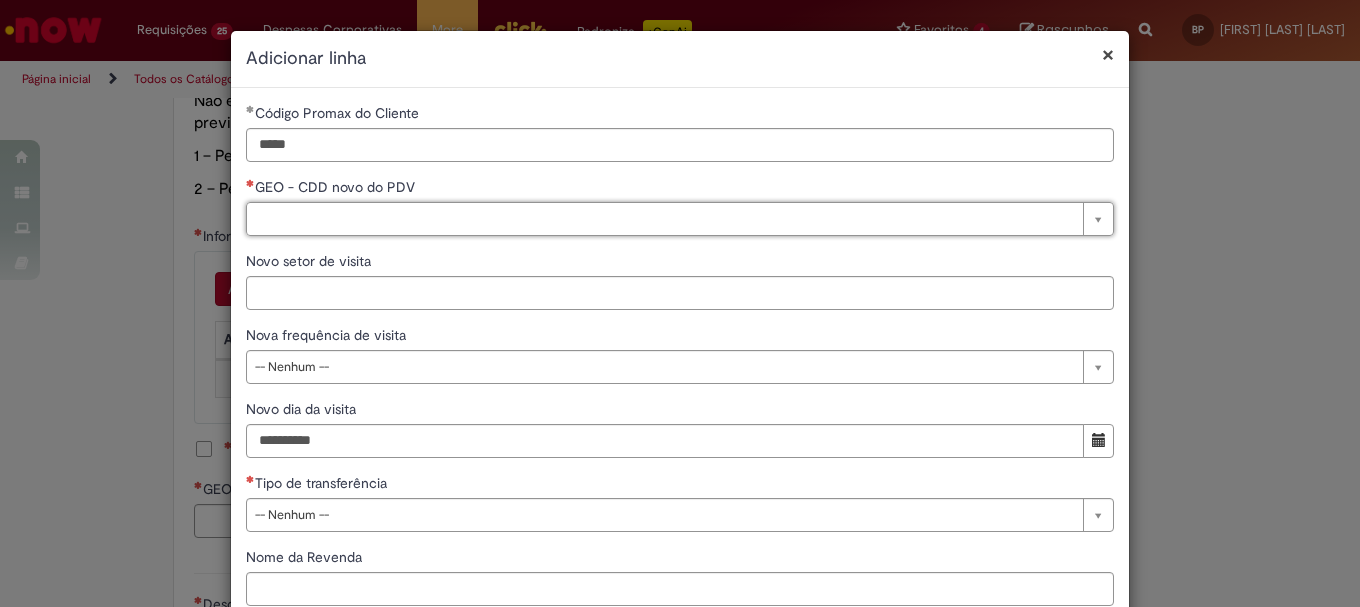 type on "*" 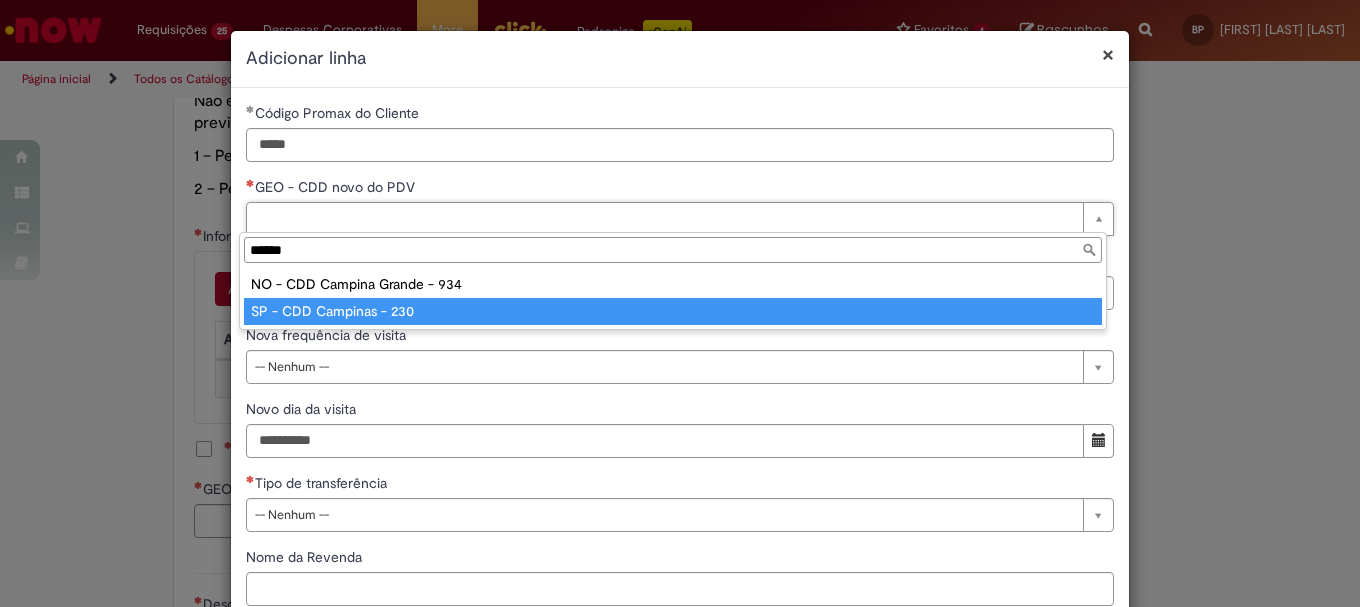 type on "******" 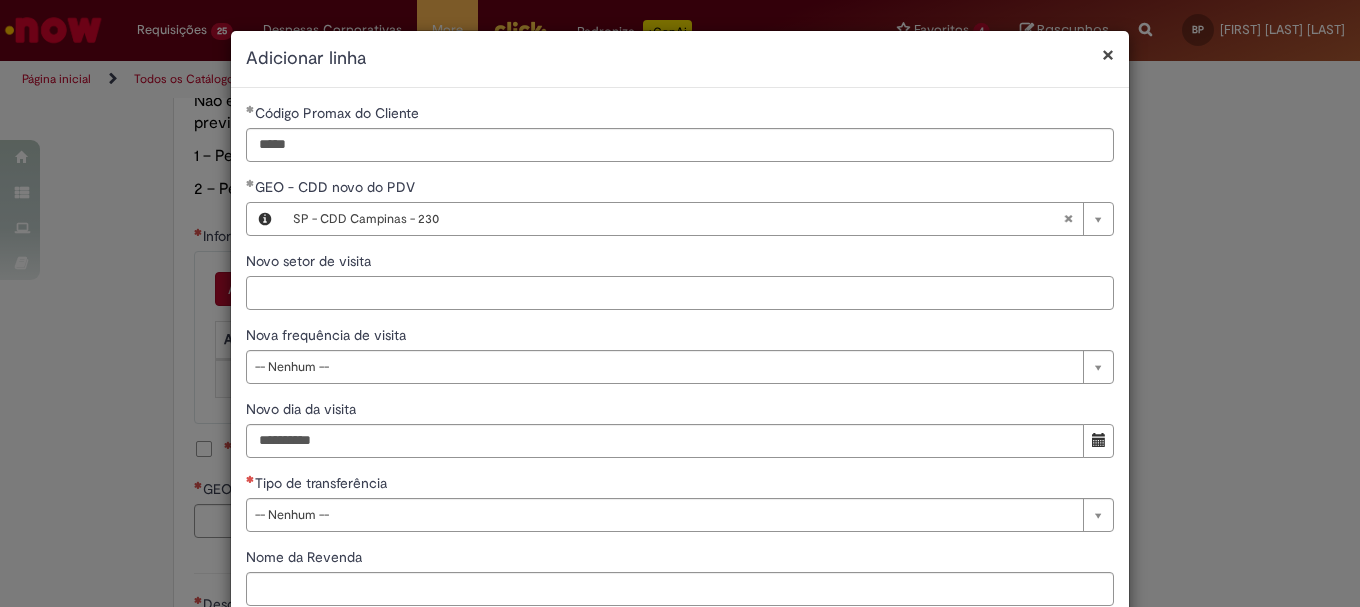 click on "Novo setor de visita" at bounding box center (680, 293) 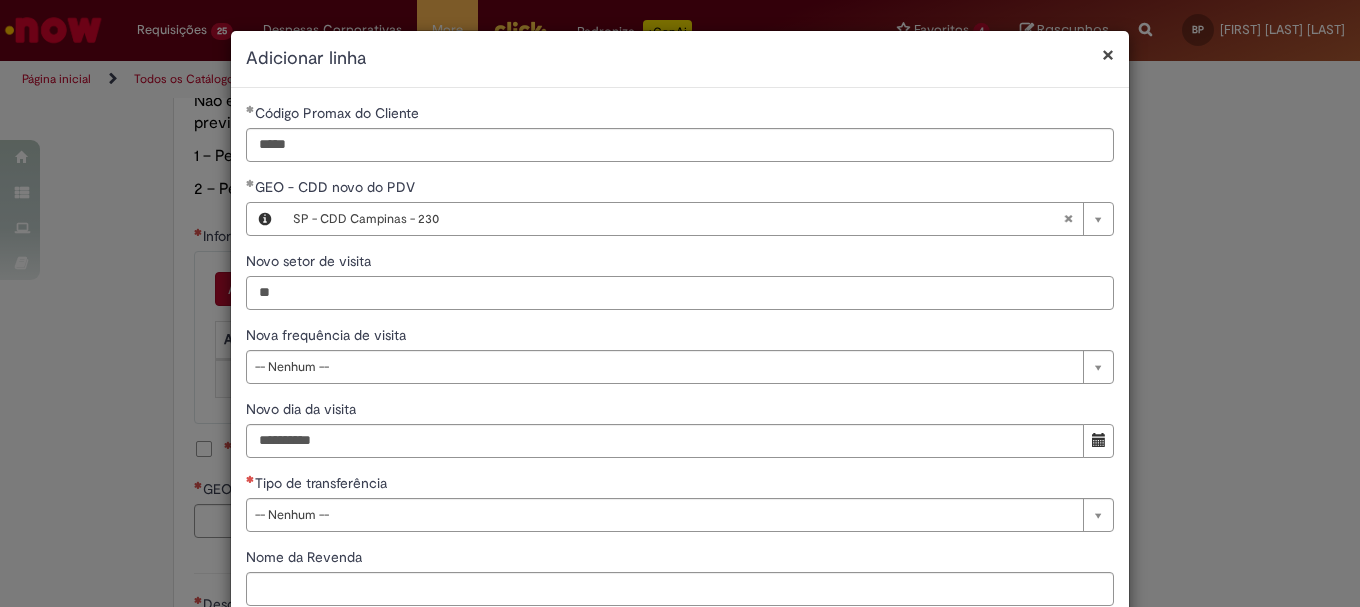 type on "**" 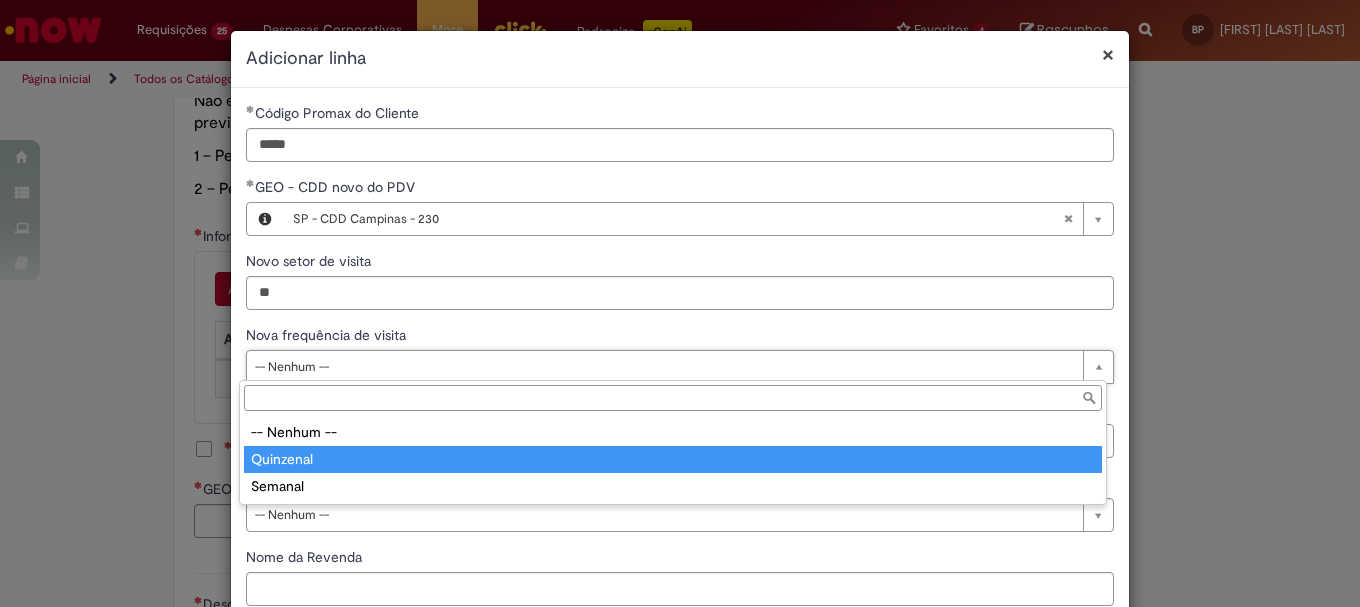 type on "*********" 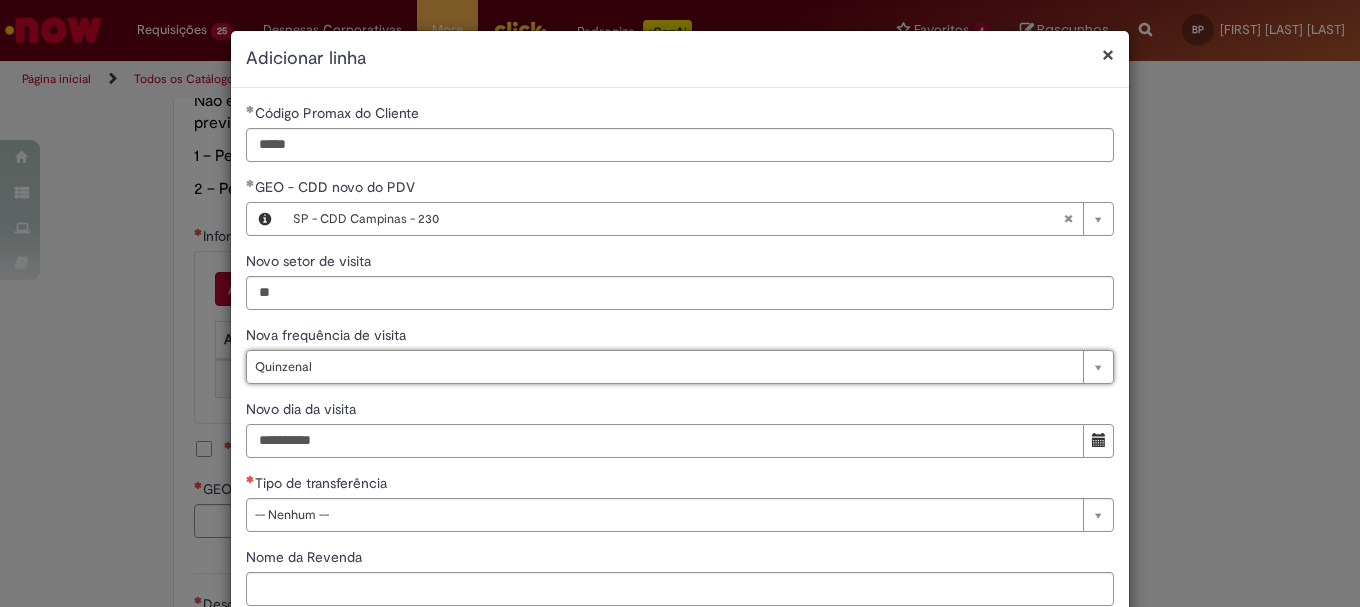 click on "Novo dia da visita" at bounding box center (665, 441) 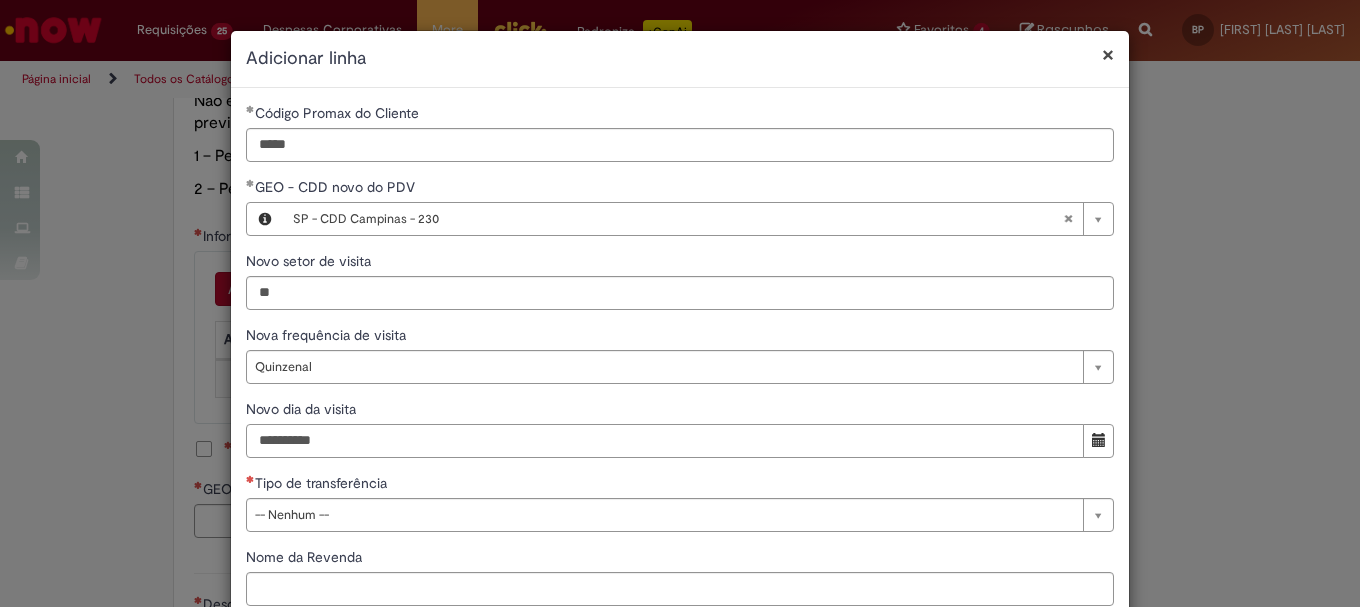 type on "**********" 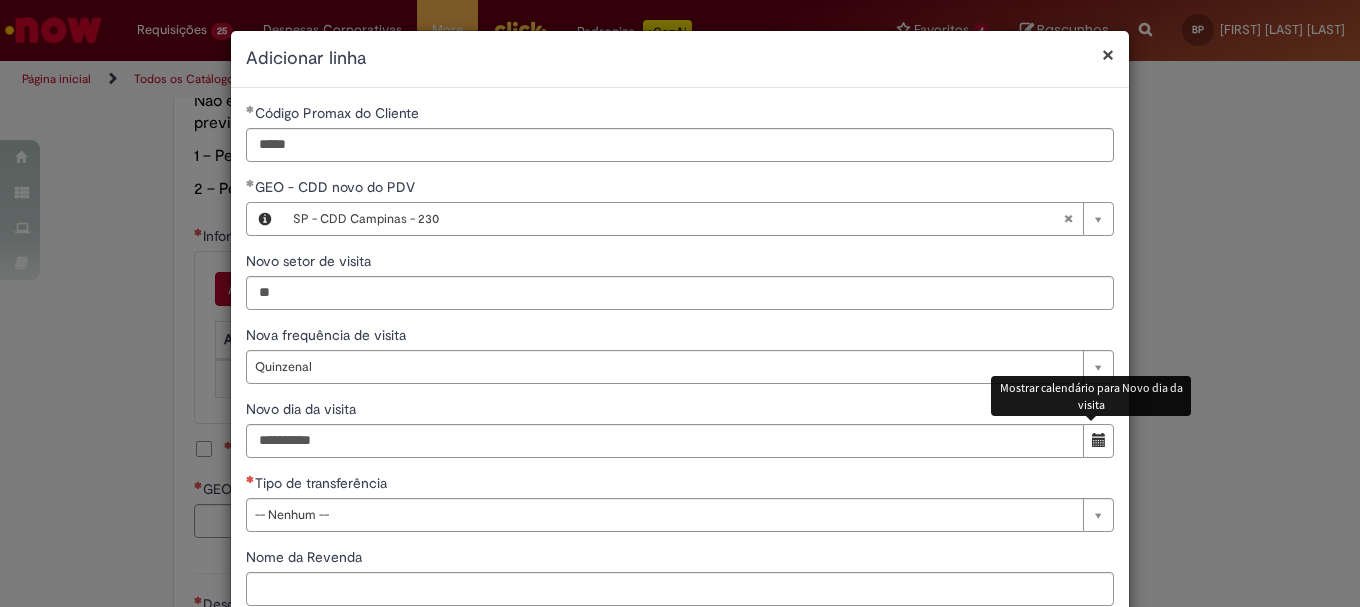 type 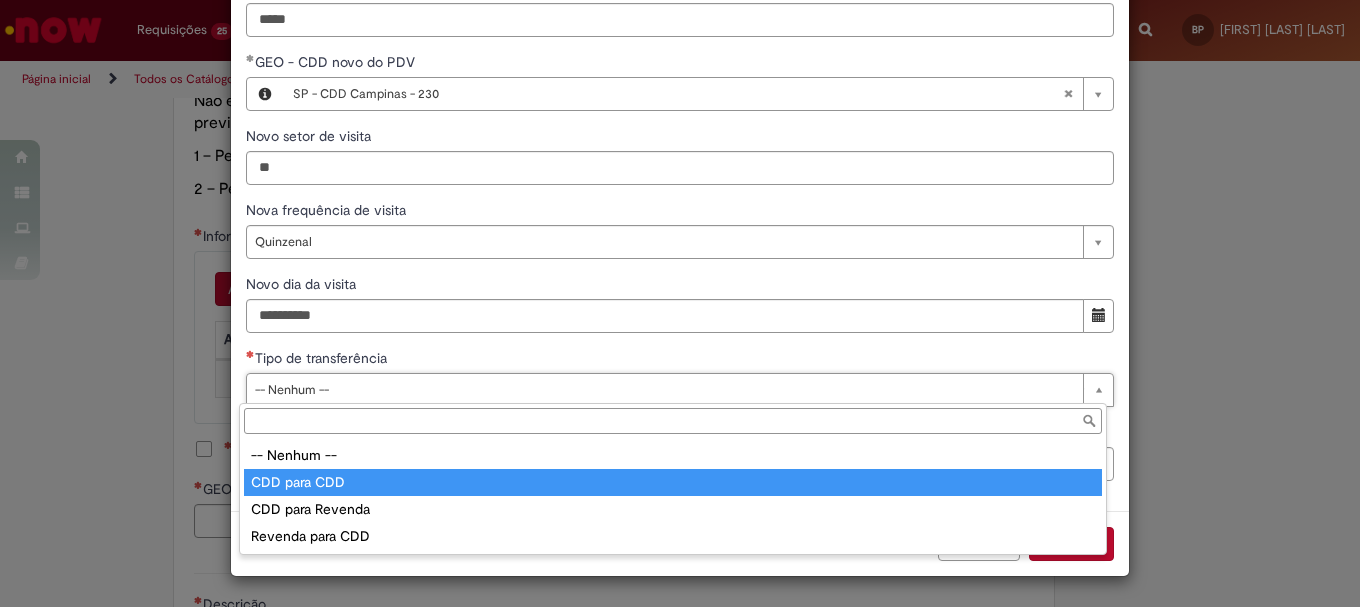 type on "**********" 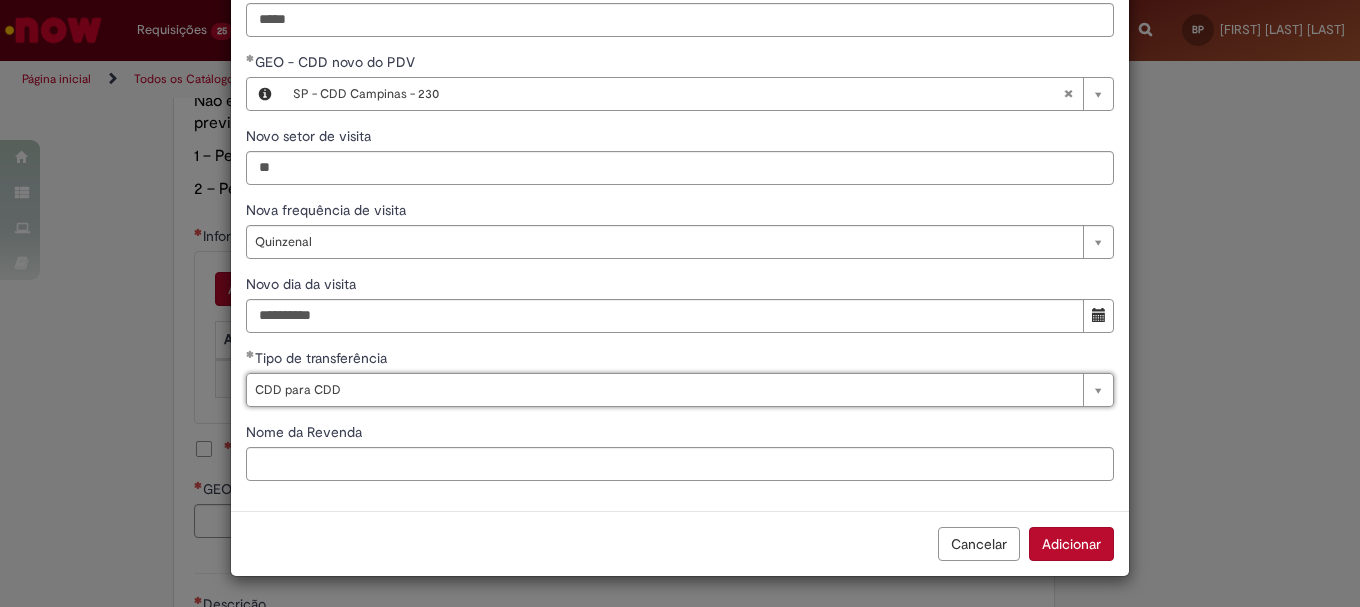 click on "Adicionar" at bounding box center [1071, 544] 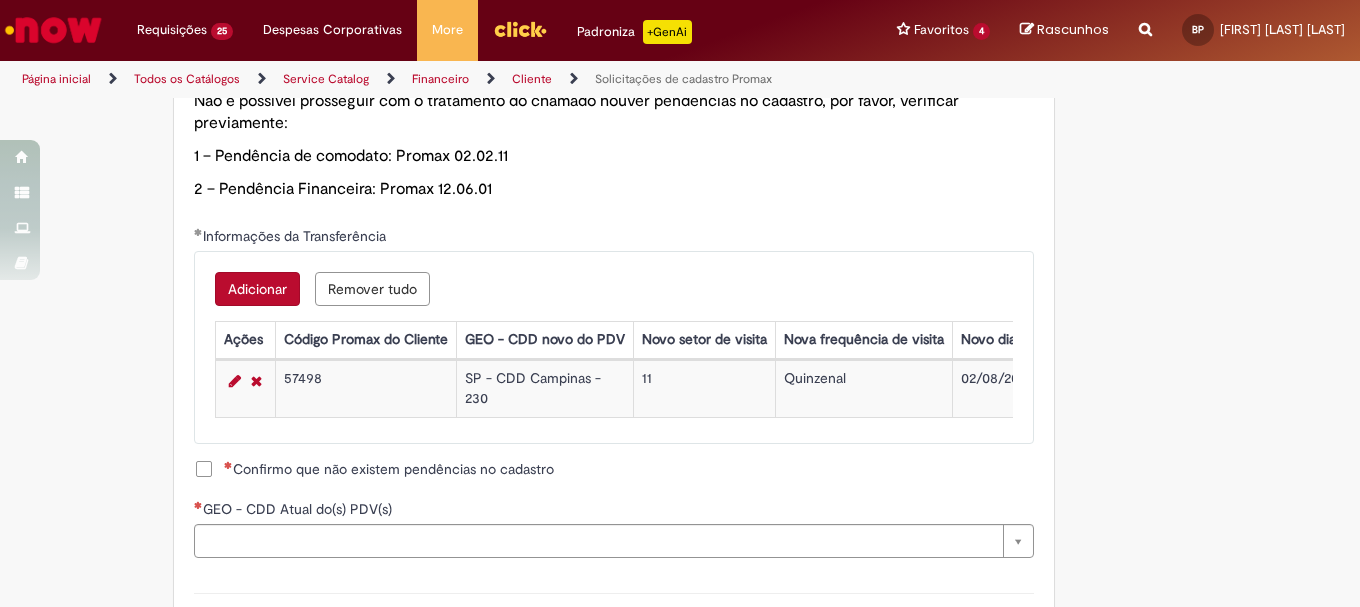 scroll, scrollTop: 1300, scrollLeft: 0, axis: vertical 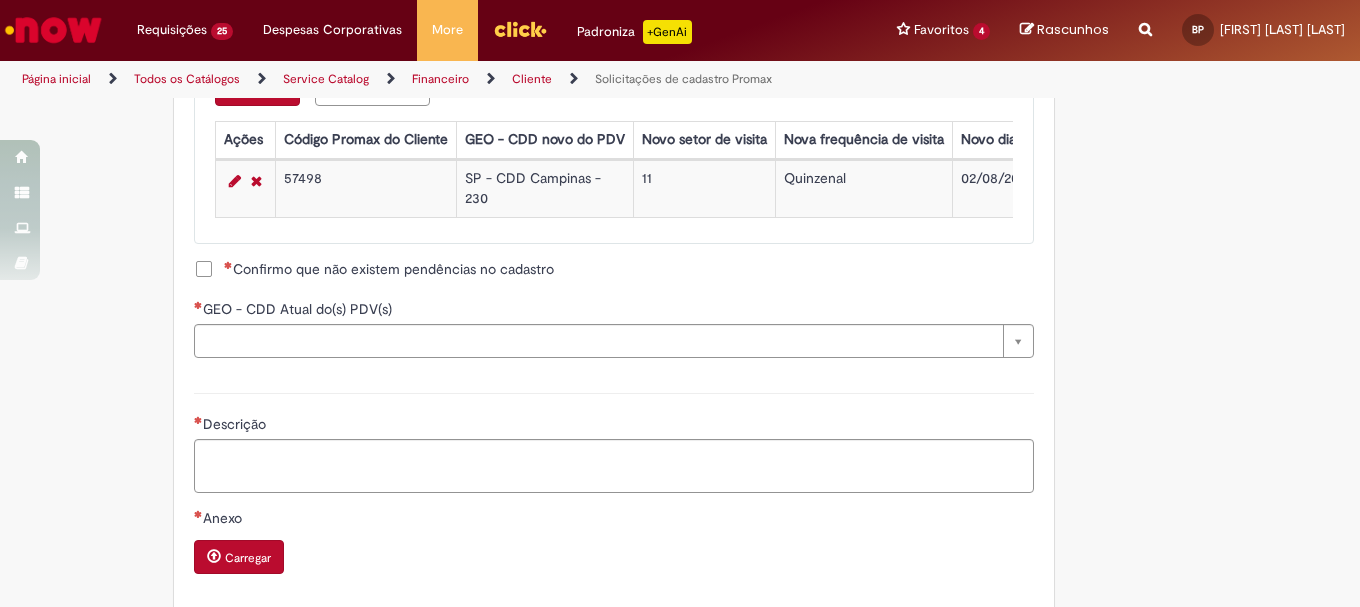 click on "**********" at bounding box center (614, 19) 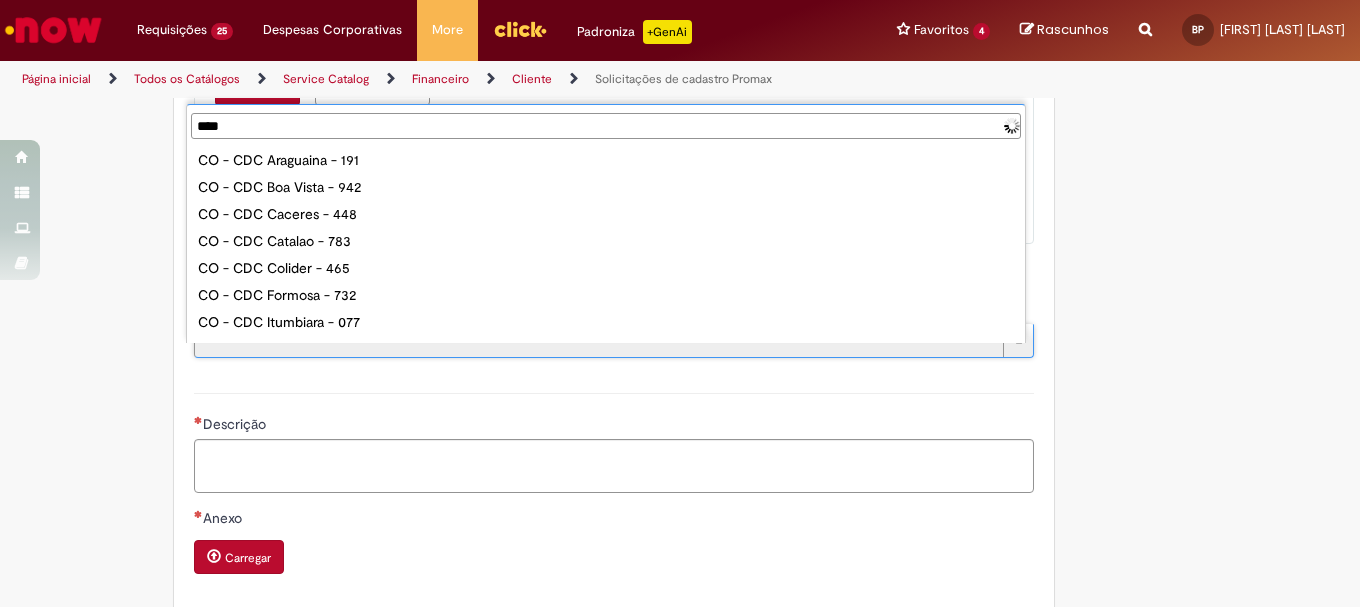 type on "*****" 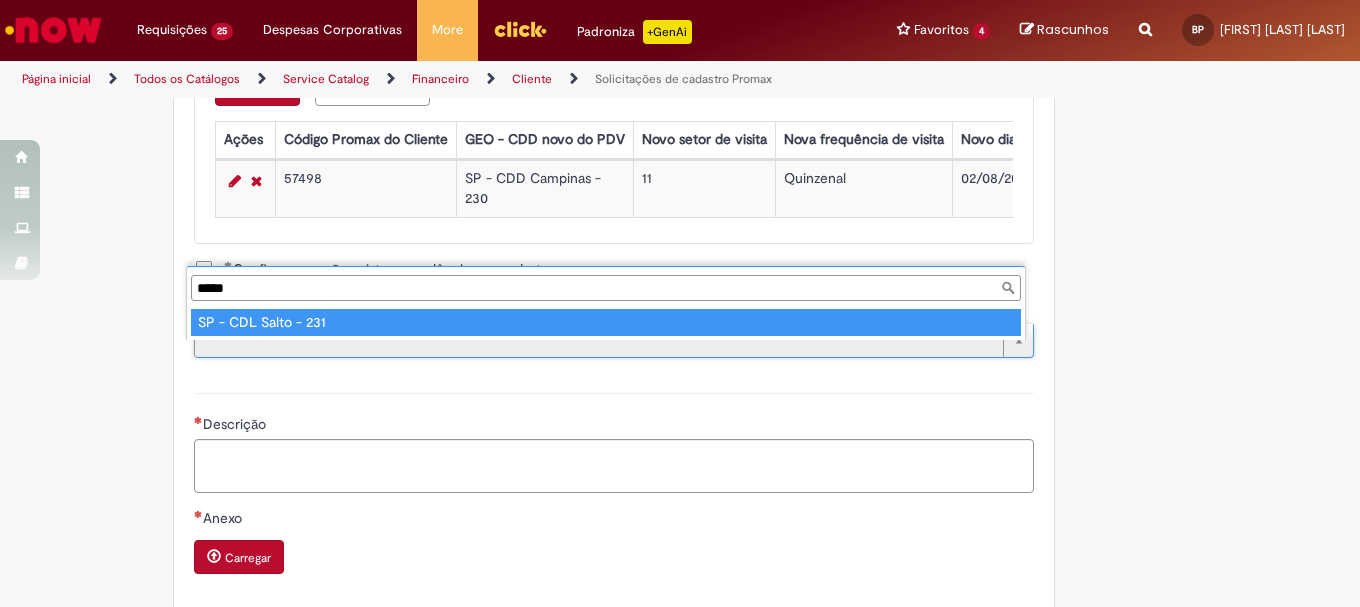 type on "**********" 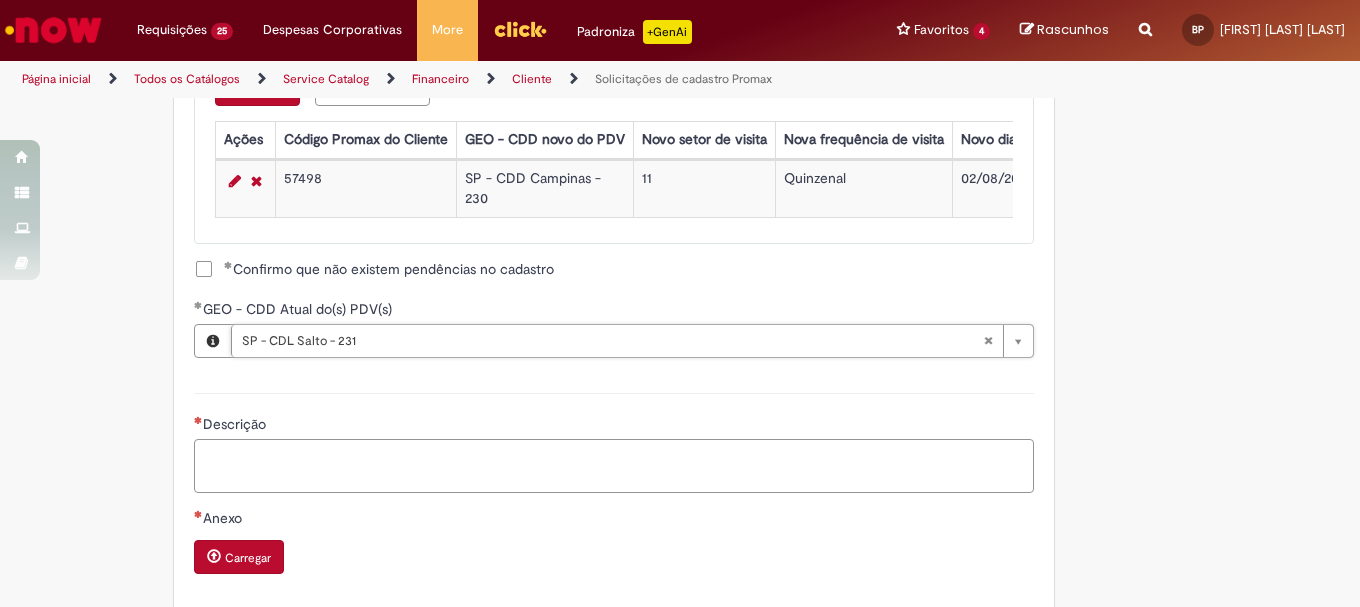 click on "Descrição" at bounding box center (614, 466) 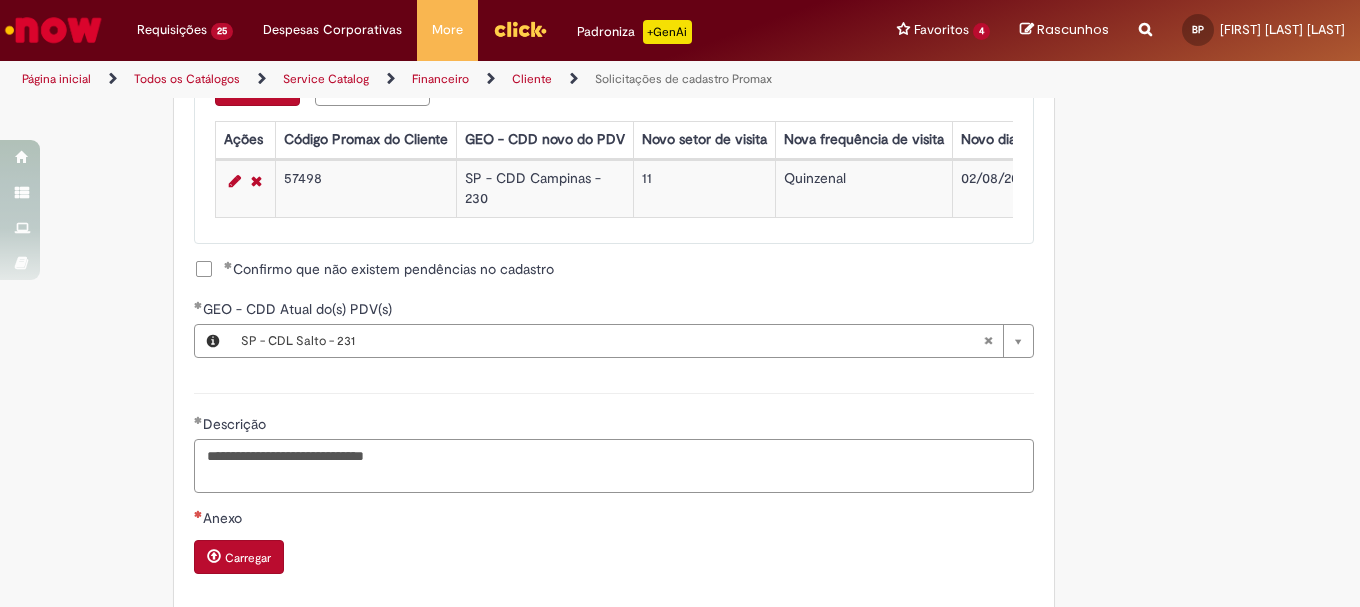 scroll, scrollTop: 1500, scrollLeft: 0, axis: vertical 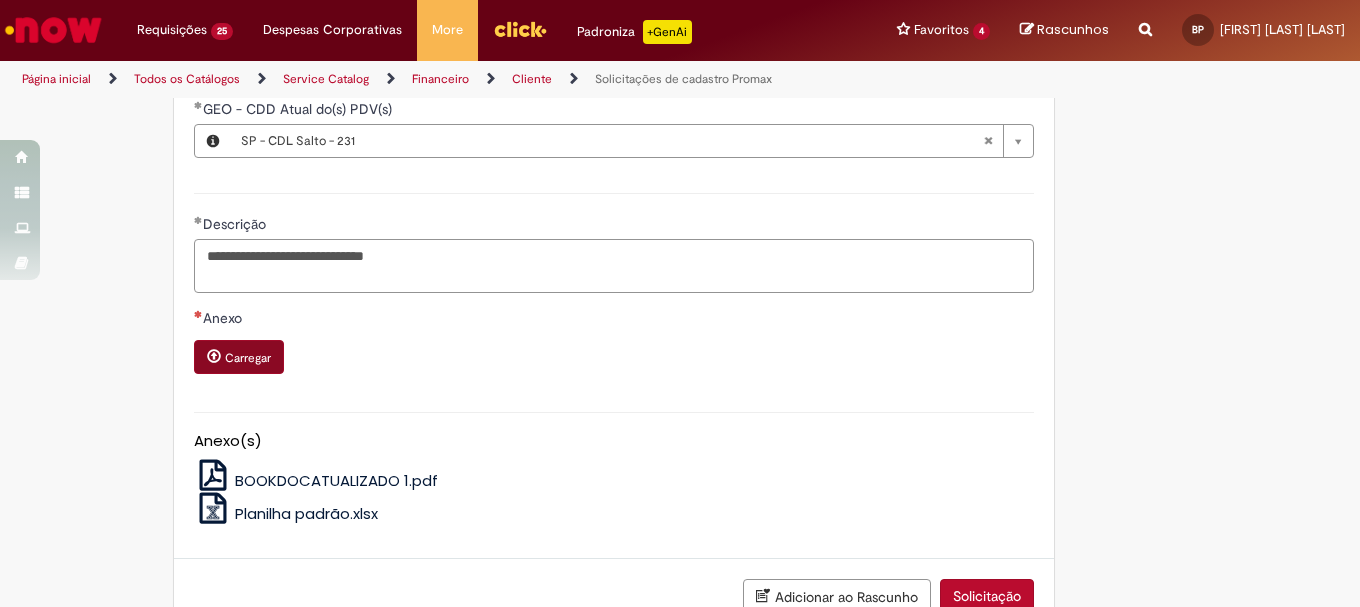 type on "**********" 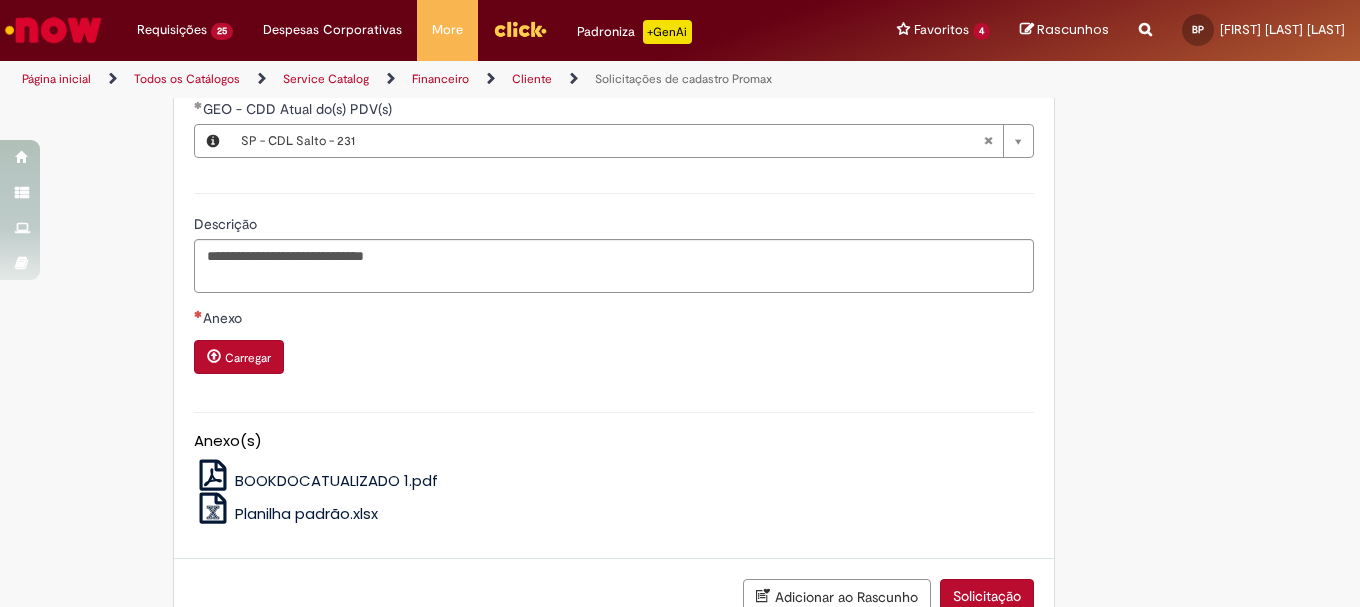 click on "Carregar" at bounding box center [239, 357] 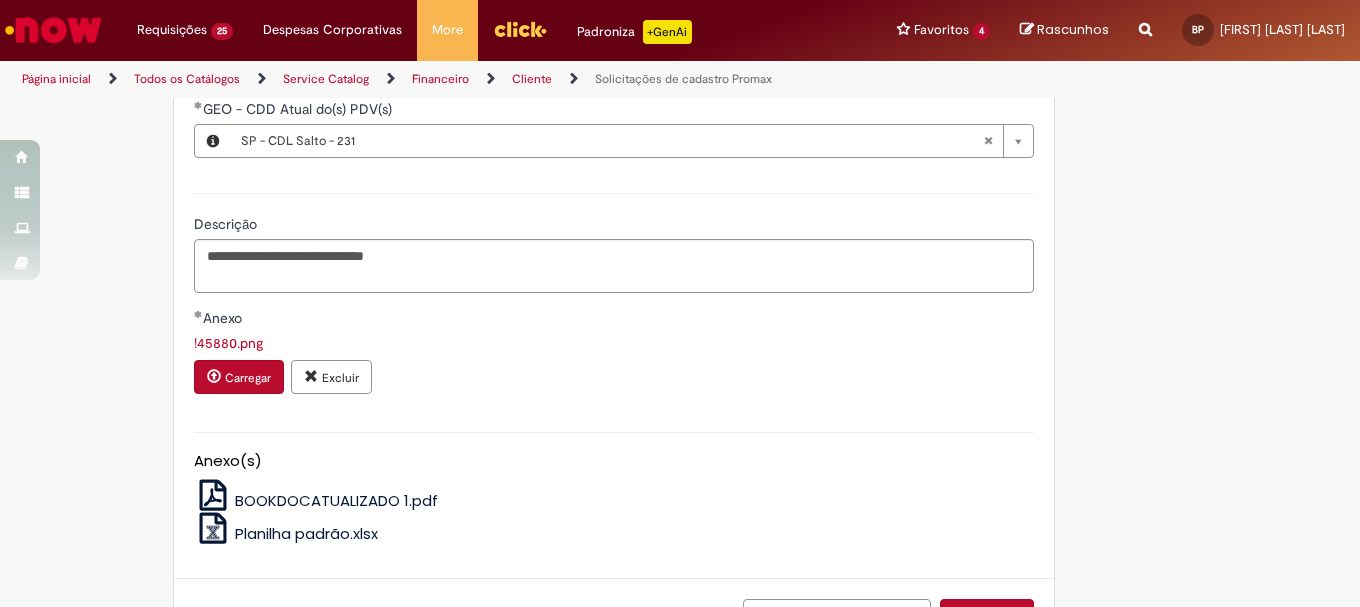 scroll, scrollTop: 1586, scrollLeft: 0, axis: vertical 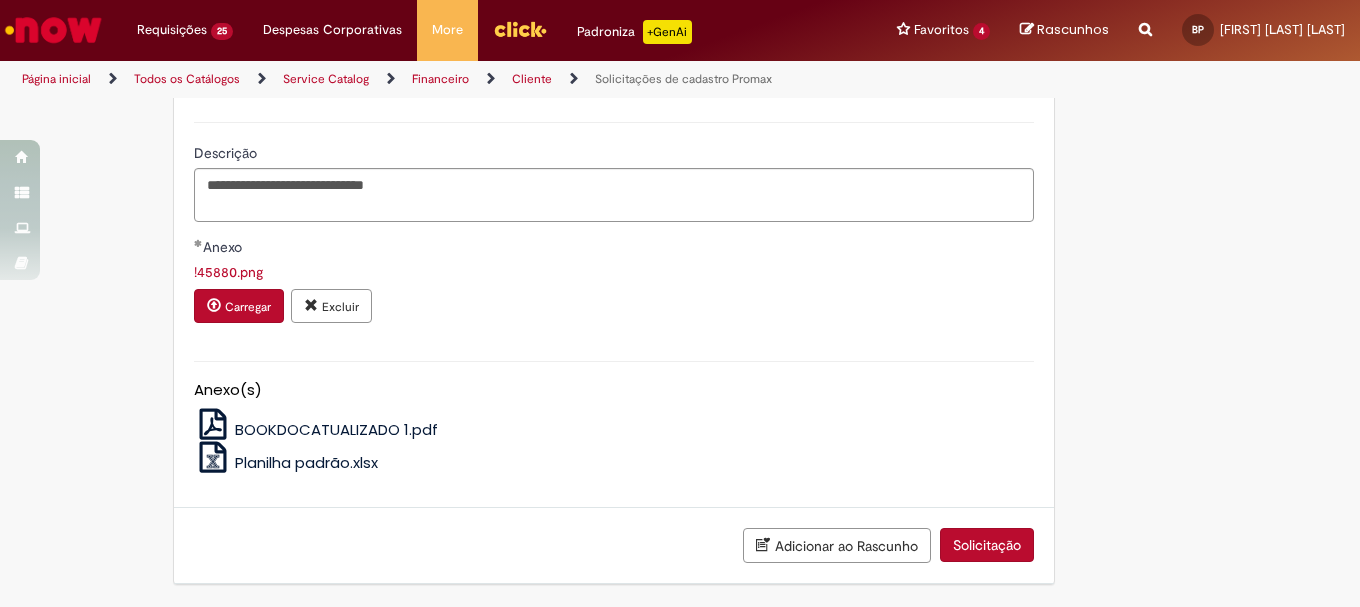 click on "Solicitação" at bounding box center (987, 545) 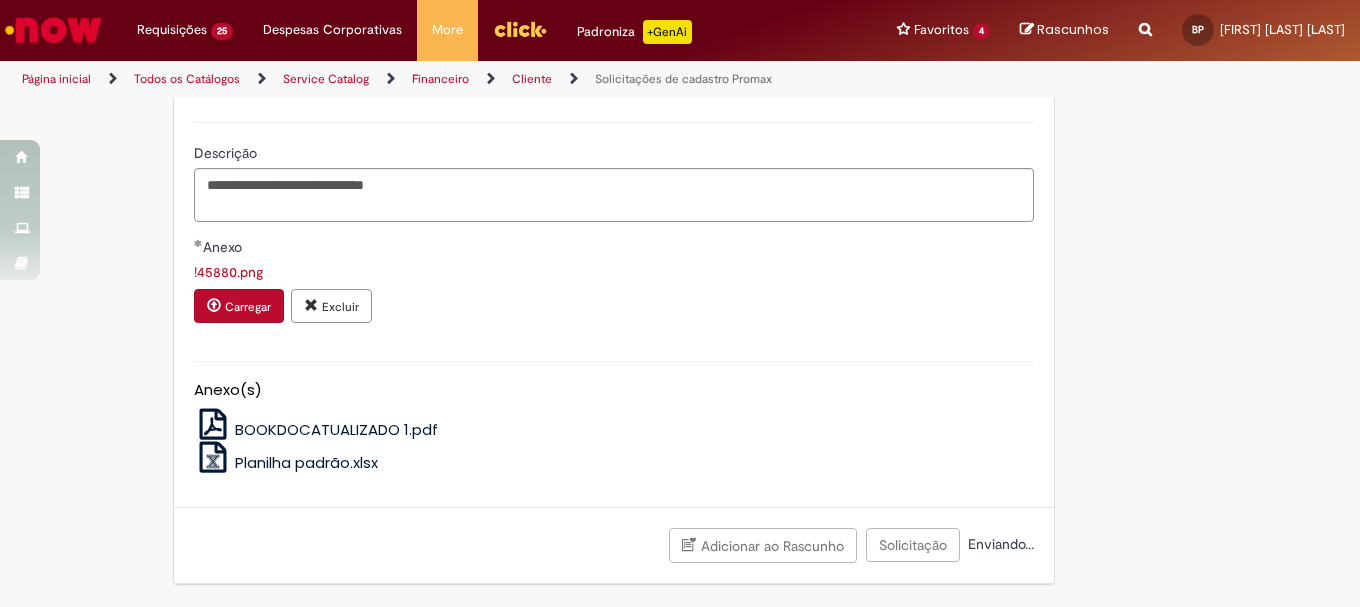 click on "Adicionar a Favoritos
Solicitações de cadastro Promax
Oferta exclusiva para bloqueio, desbloqueio, reativação e transferência de PDVs entre Operações, cadastro manuais de CDDS, fábricas e eventos.
📌 Em anexo, você encontra o nosso  Book de Documentos  com as orientações necessárias. Acesse também nosso SharePoint: 🔗  https://anheuserbuschinbev.sharepoint.com/sites/ComunicacaoOTC E-mail de contato:   [EMAIL]
⚠️  Importante: As solicitações de  atualização de dados ou documentos  devem ser realizadas  exclusivamente pela plataforma Bees Care (Zendesk),  atraves do Link 🔗  https://ab-inbevbr.zendesk.com
📥 Abaixo, você confere o passo a passo de como abrir uma solicitação na plataforma.
SAP Interim Country Code ** Favorecido" at bounding box center (680, -433) 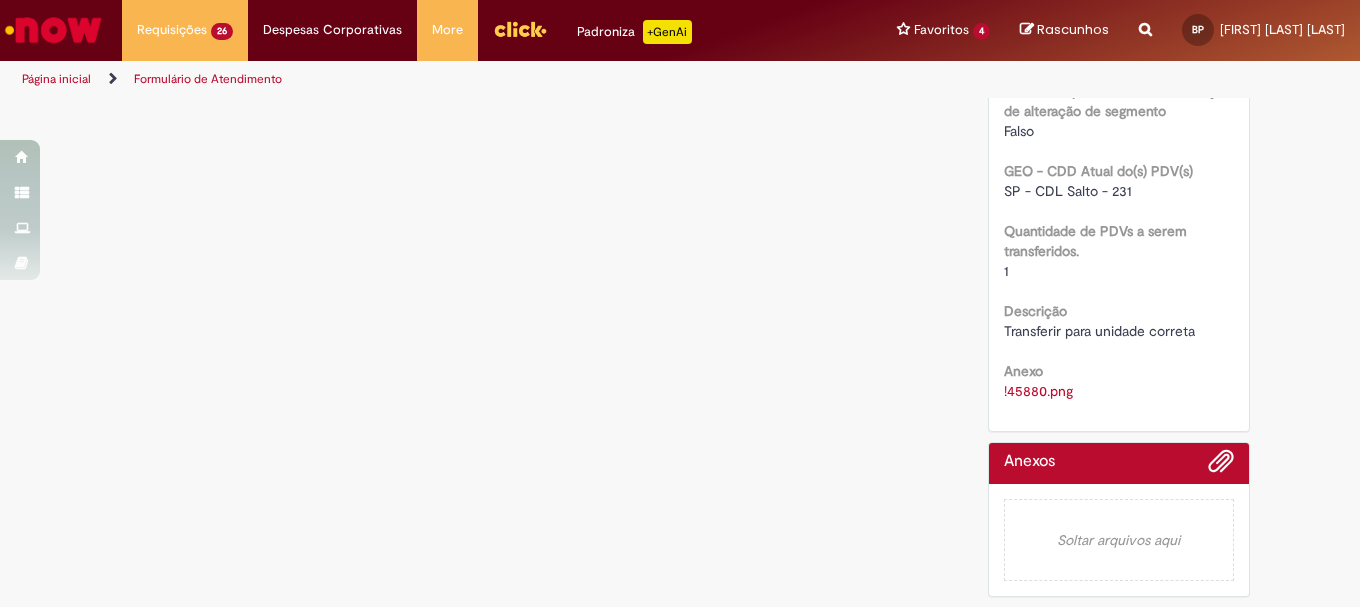scroll, scrollTop: 0, scrollLeft: 0, axis: both 